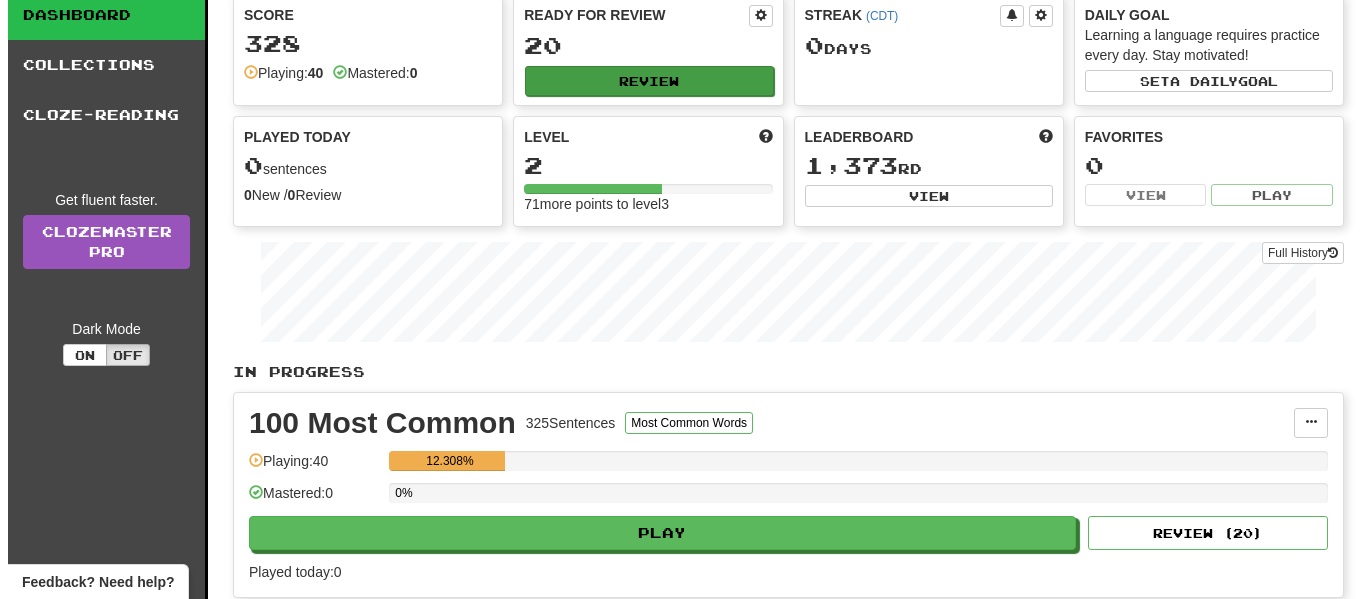 scroll, scrollTop: 40, scrollLeft: 0, axis: vertical 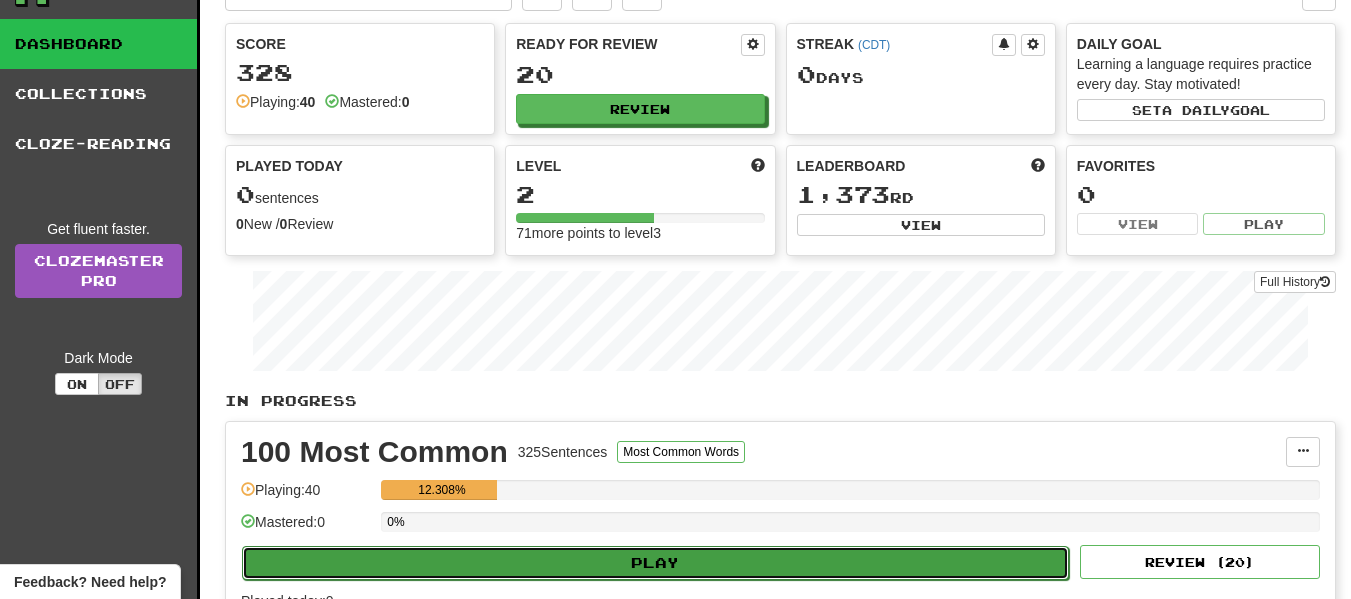 click on "Play" at bounding box center [655, 563] 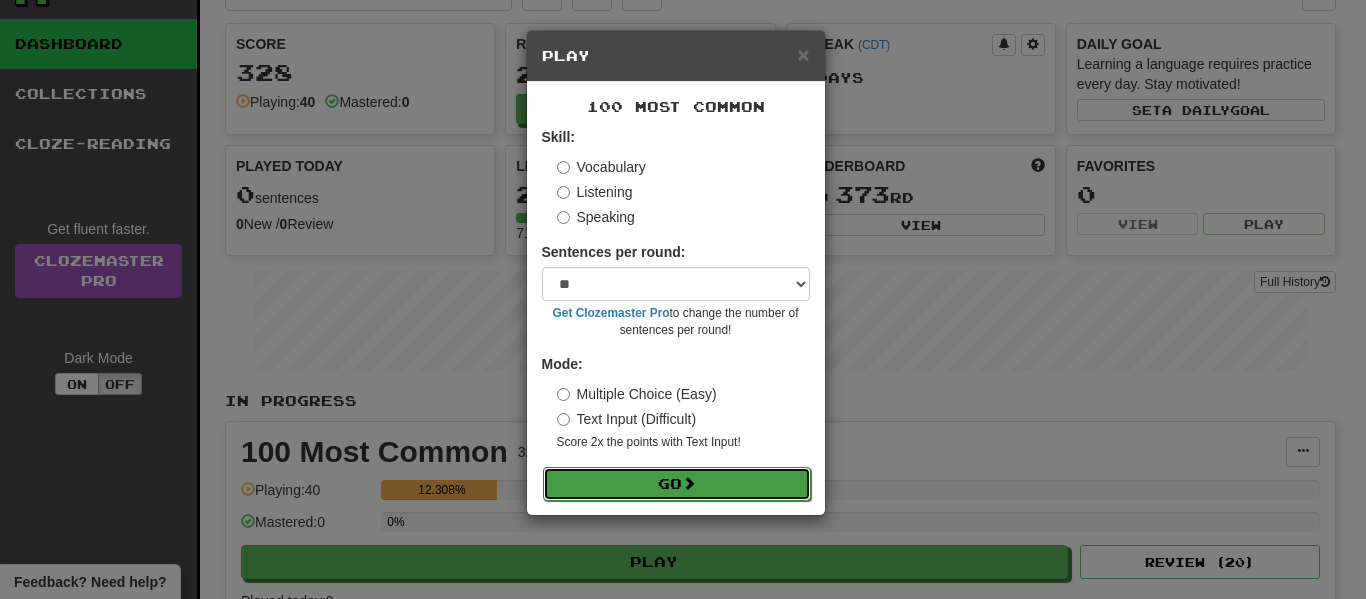 click on "Go" at bounding box center [677, 484] 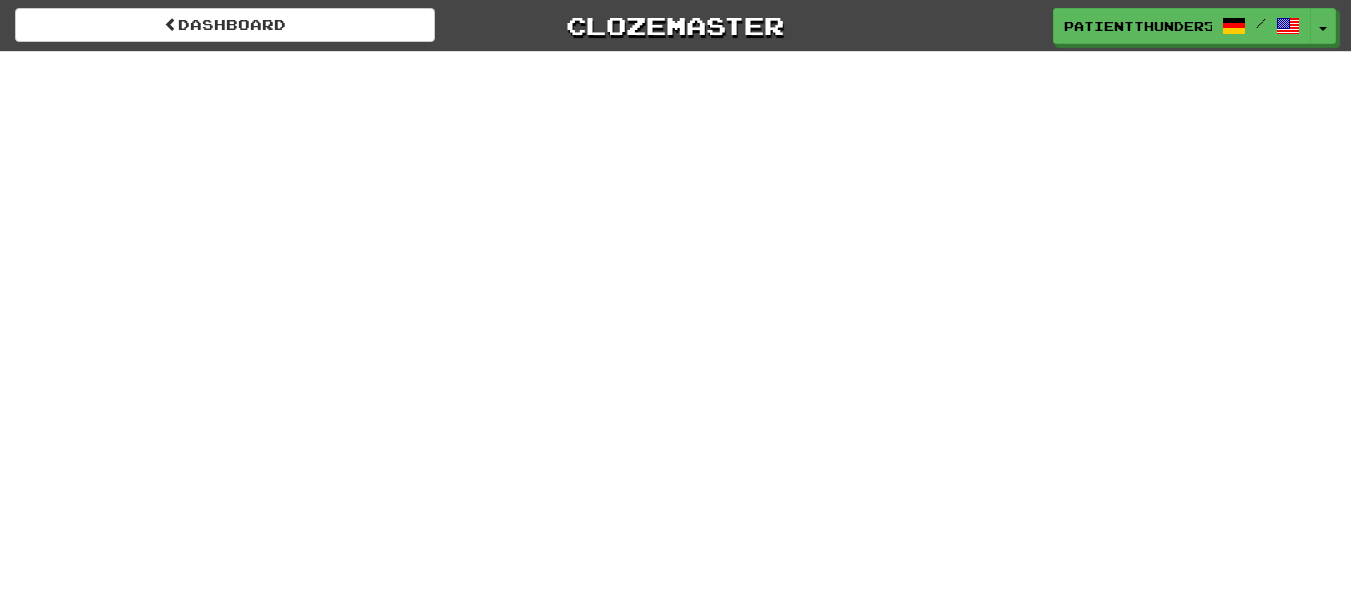 scroll, scrollTop: 0, scrollLeft: 0, axis: both 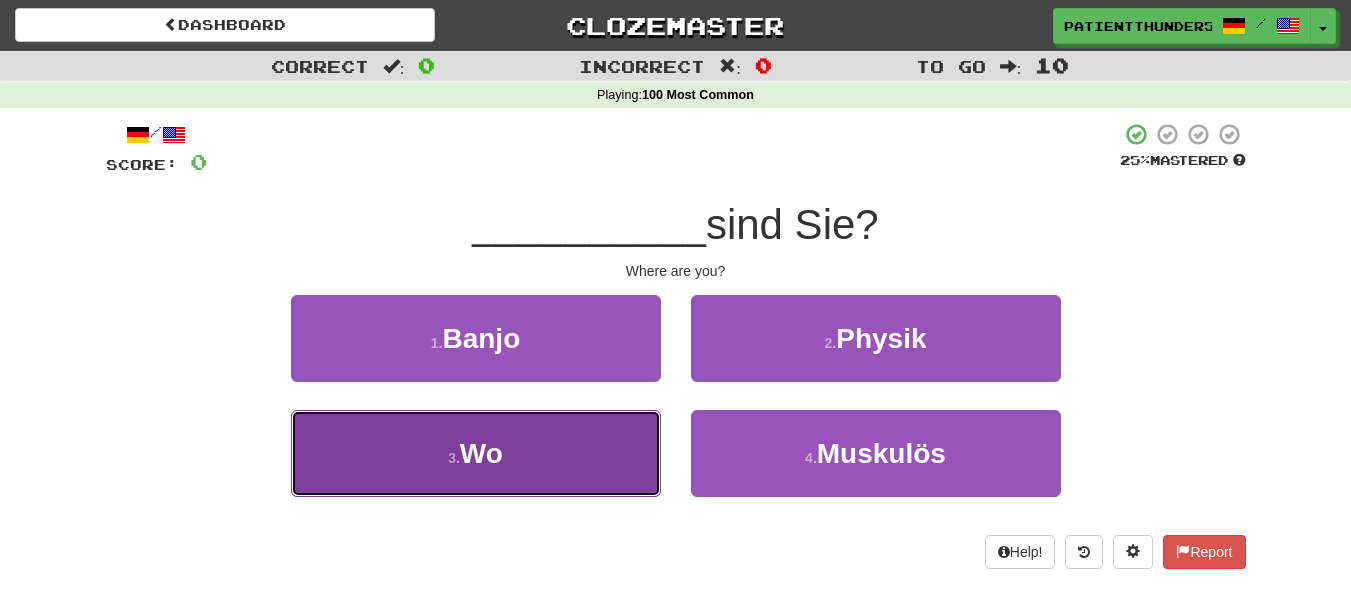 click on "3 .  Wo" at bounding box center [476, 453] 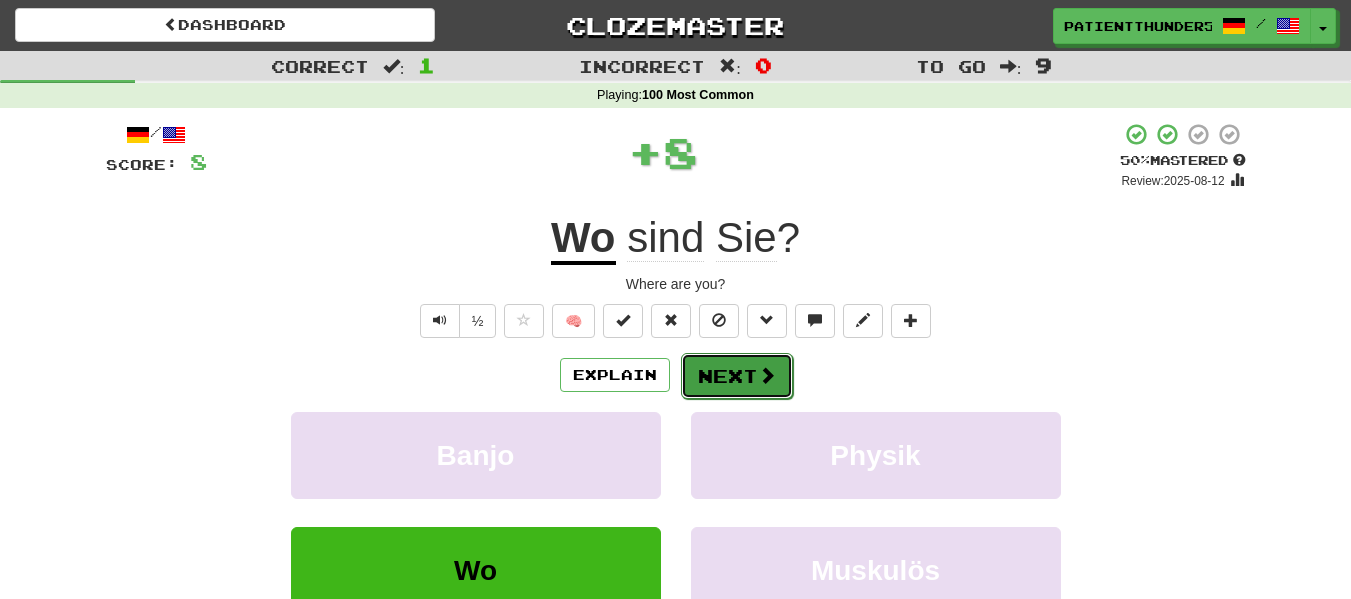 click on "Next" at bounding box center (737, 376) 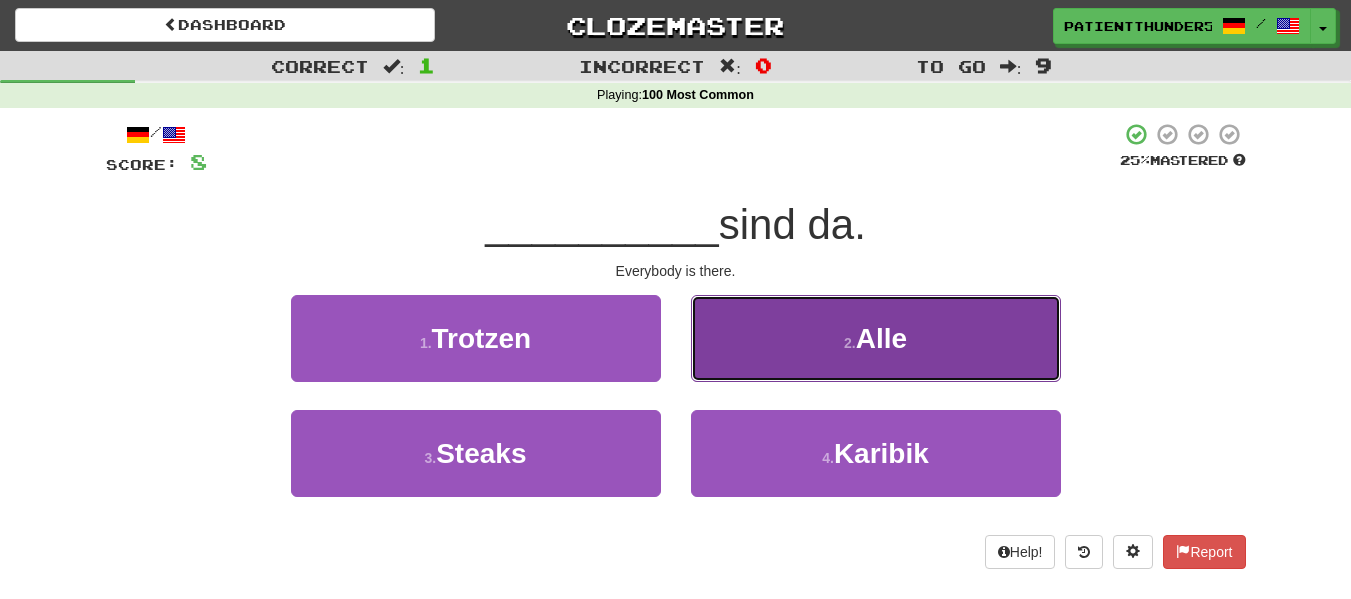 click on "Alle" at bounding box center (881, 338) 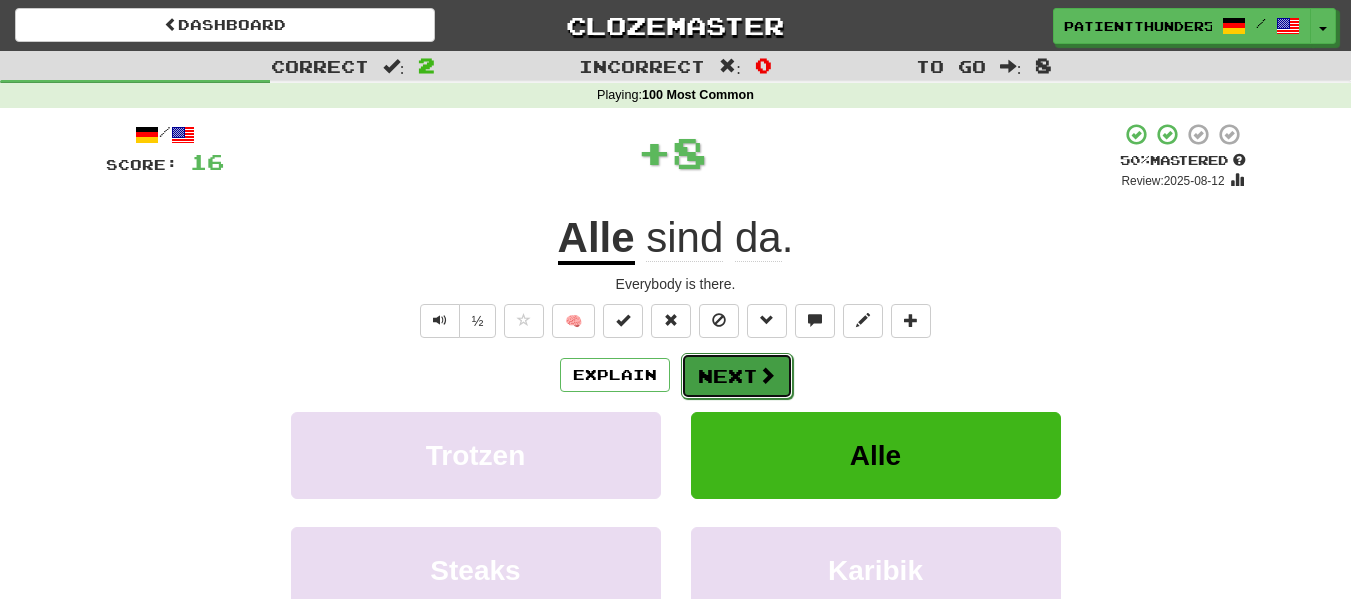 click on "Next" at bounding box center (737, 376) 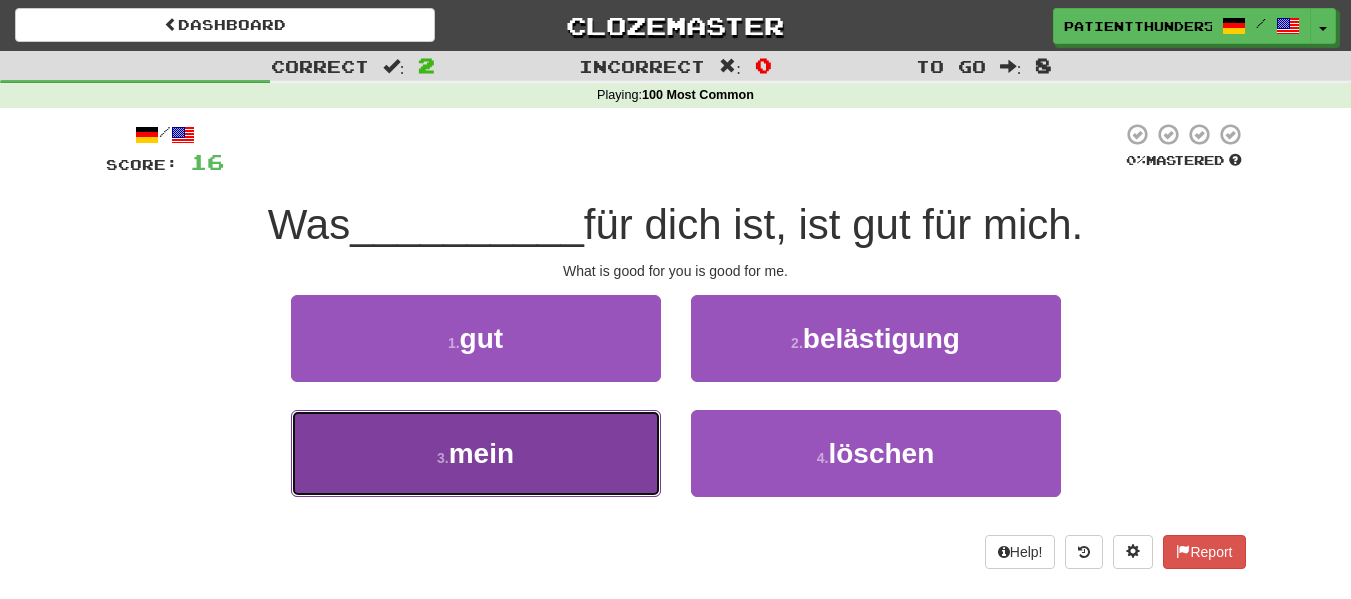 click on "3 .  mein" at bounding box center [476, 453] 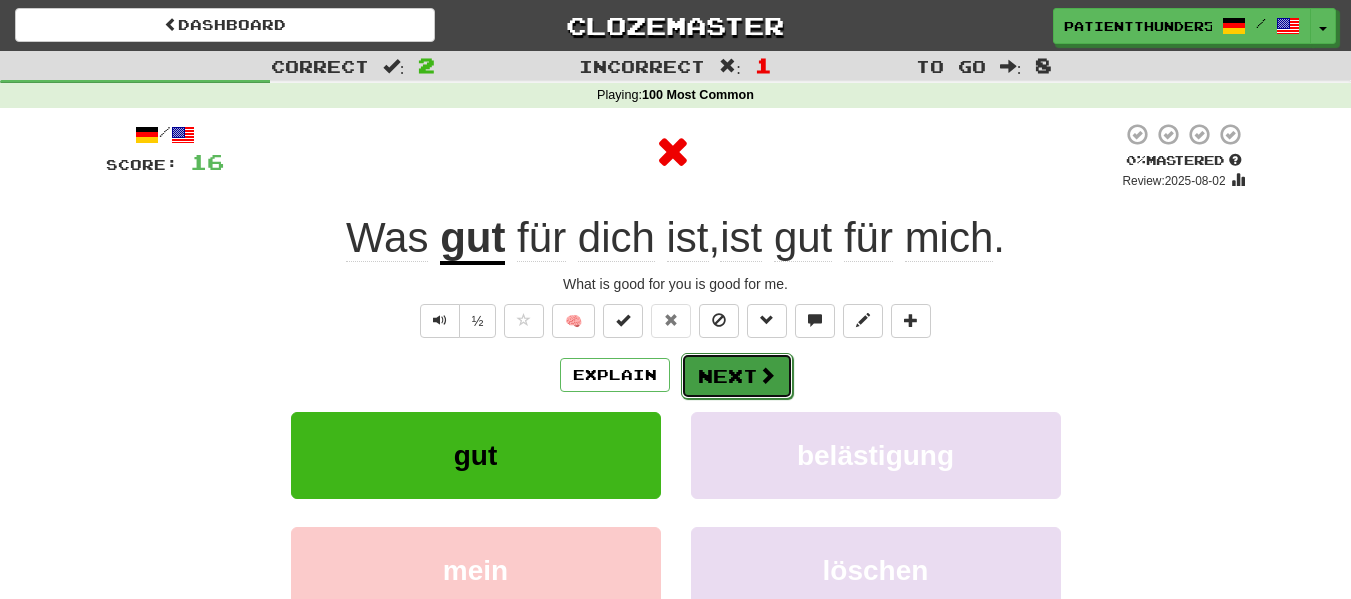 click at bounding box center (767, 375) 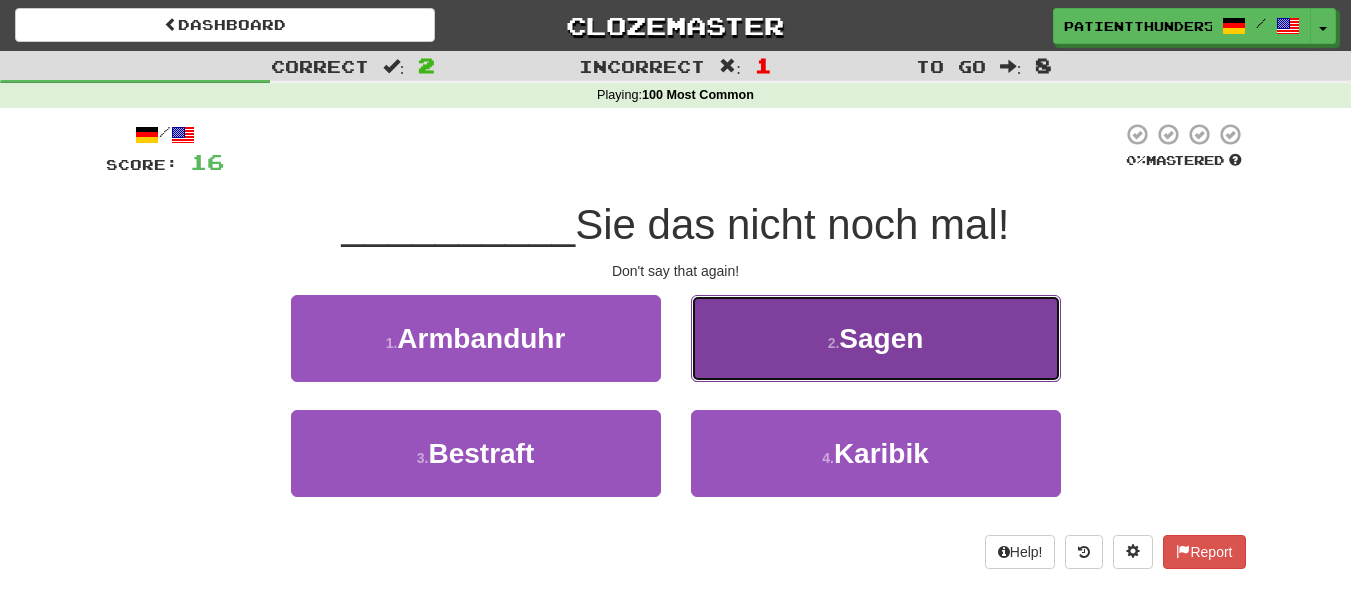 click on "Sagen" at bounding box center [881, 338] 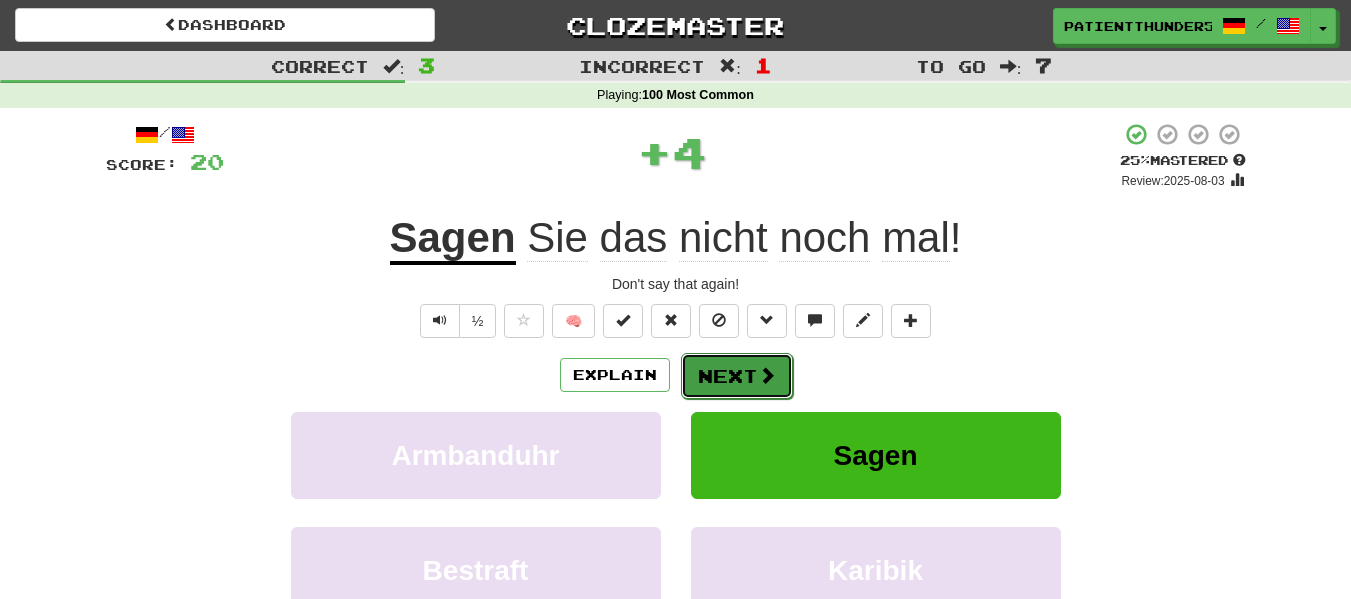 click at bounding box center [767, 375] 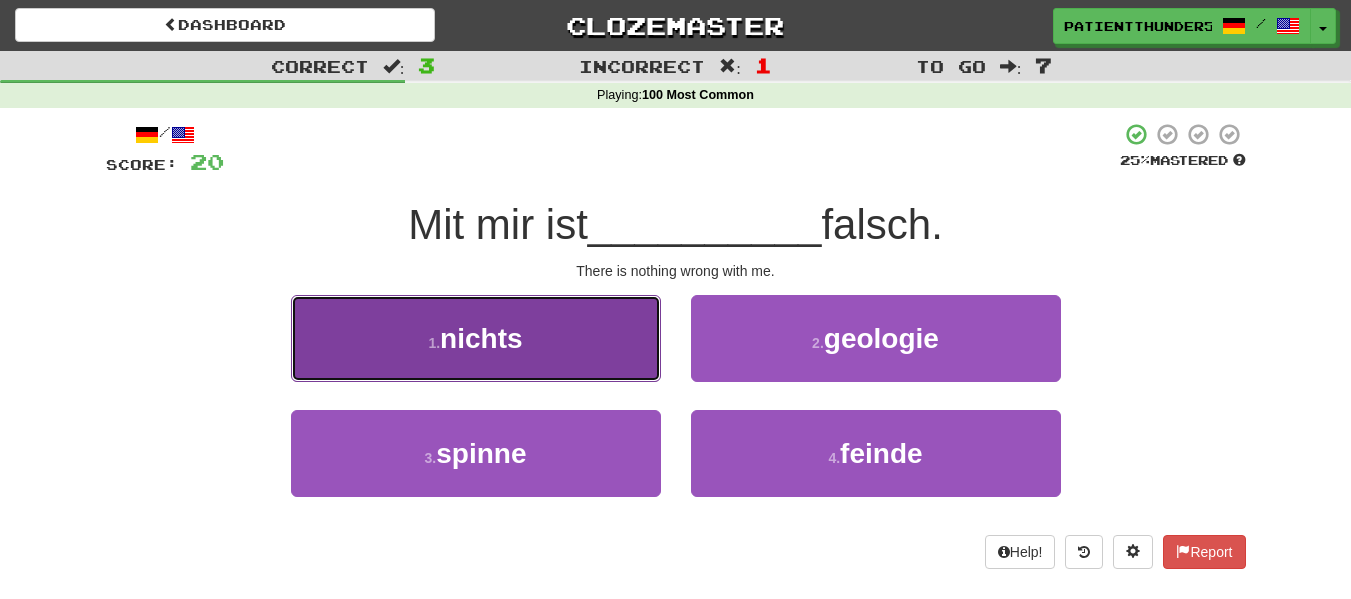 click on "1 .  nichts" at bounding box center (476, 338) 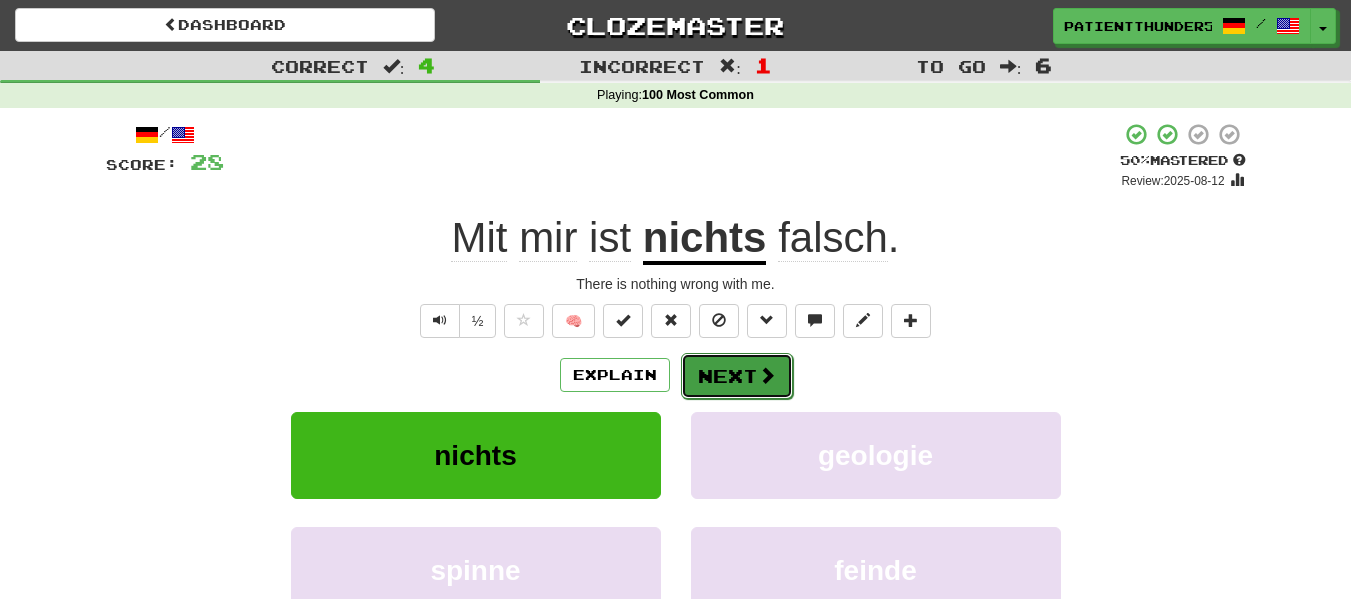 click at bounding box center [767, 375] 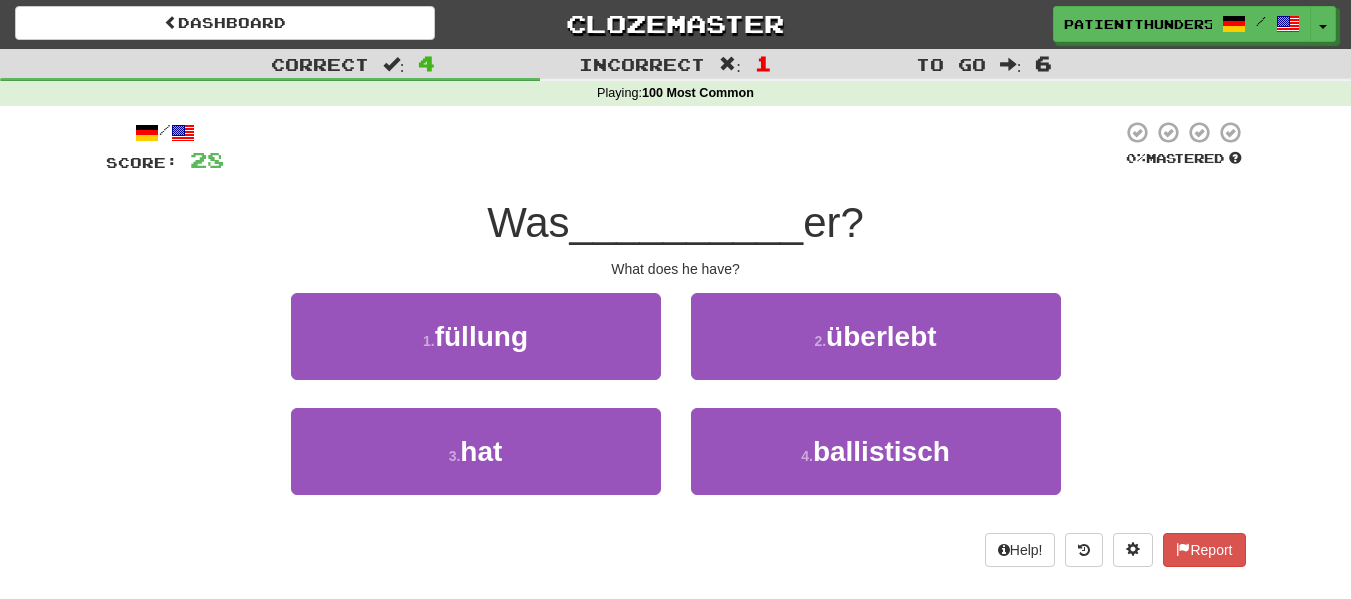 scroll, scrollTop: 3, scrollLeft: 0, axis: vertical 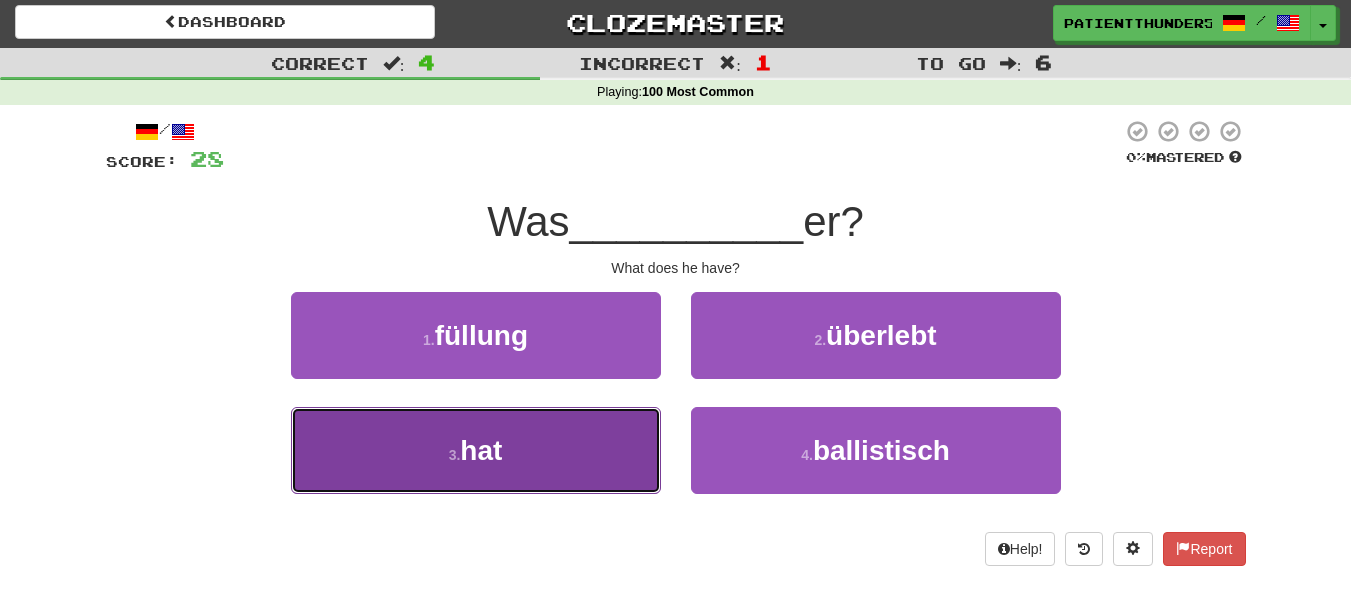 click on "3 .  hat" at bounding box center [476, 450] 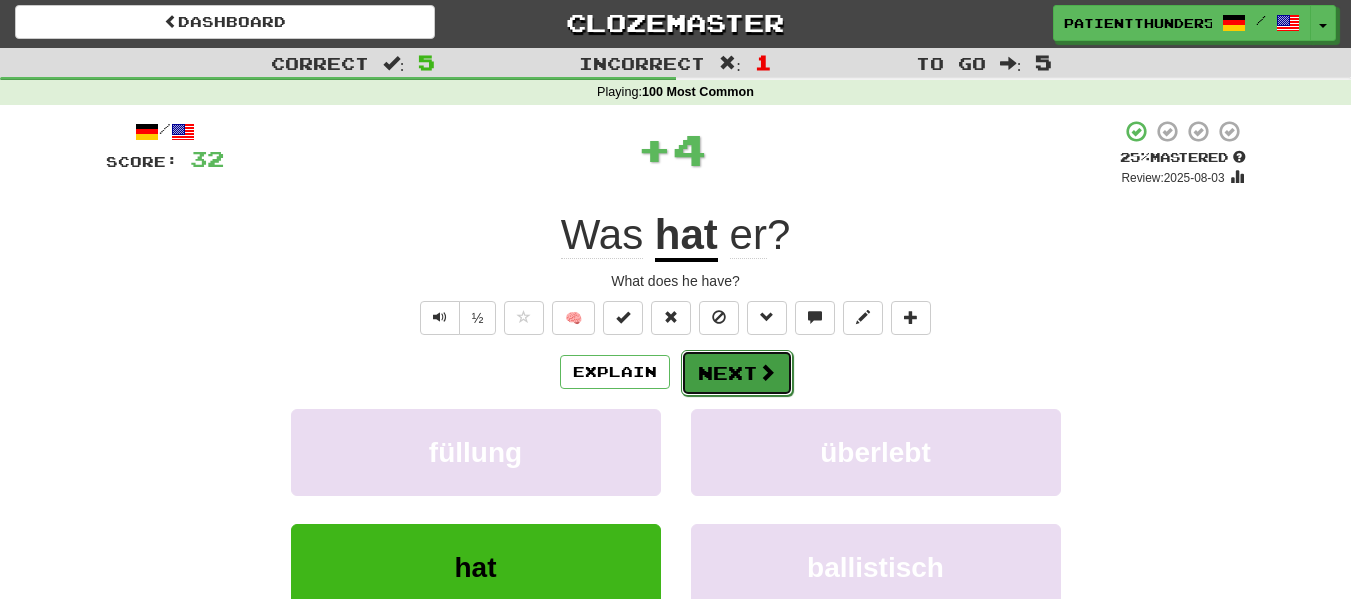 click on "Next" at bounding box center (737, 373) 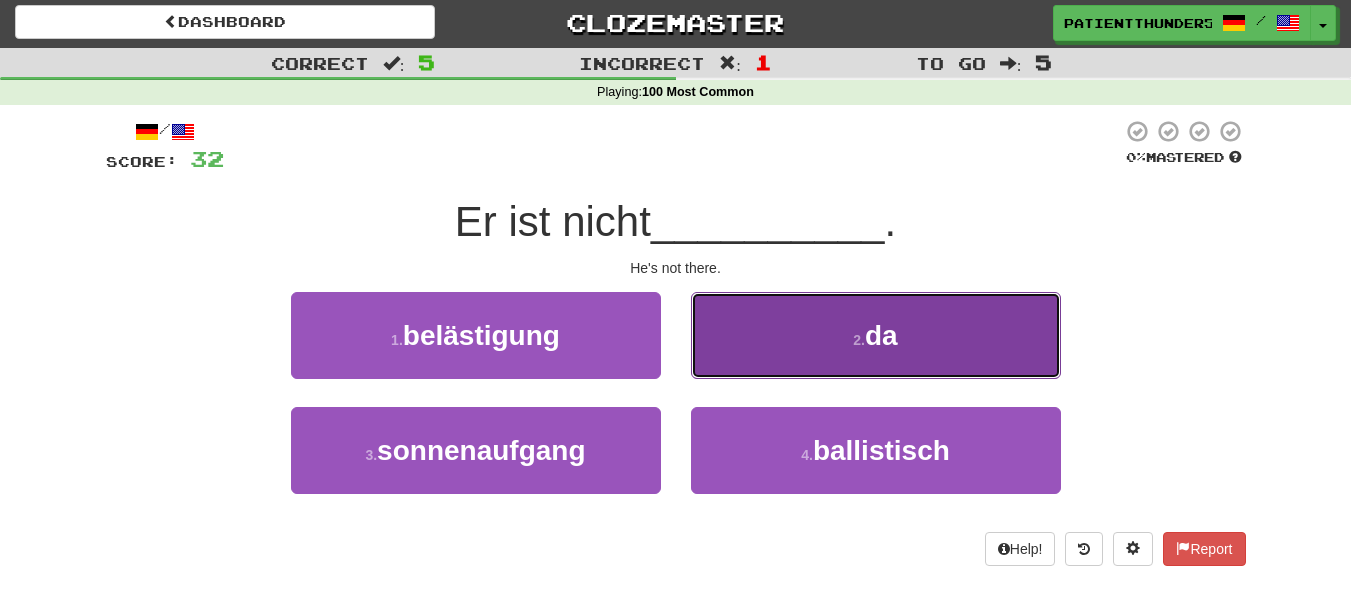 click on "2 .  da" at bounding box center [876, 335] 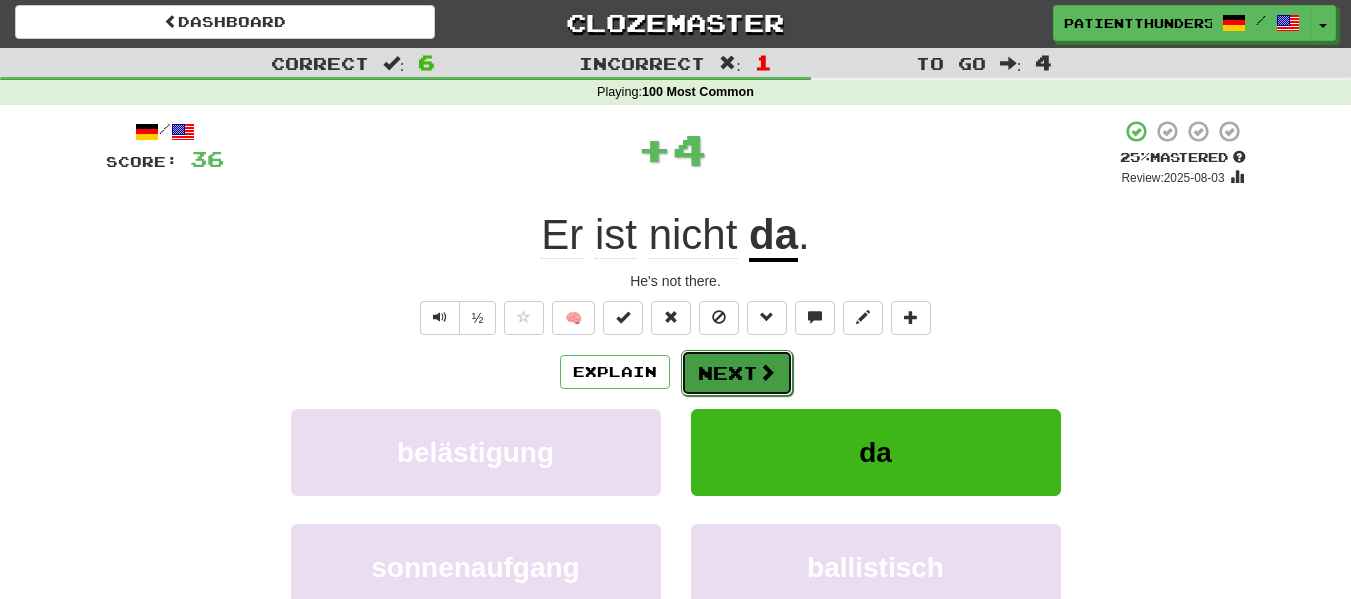 click on "Next" at bounding box center (737, 373) 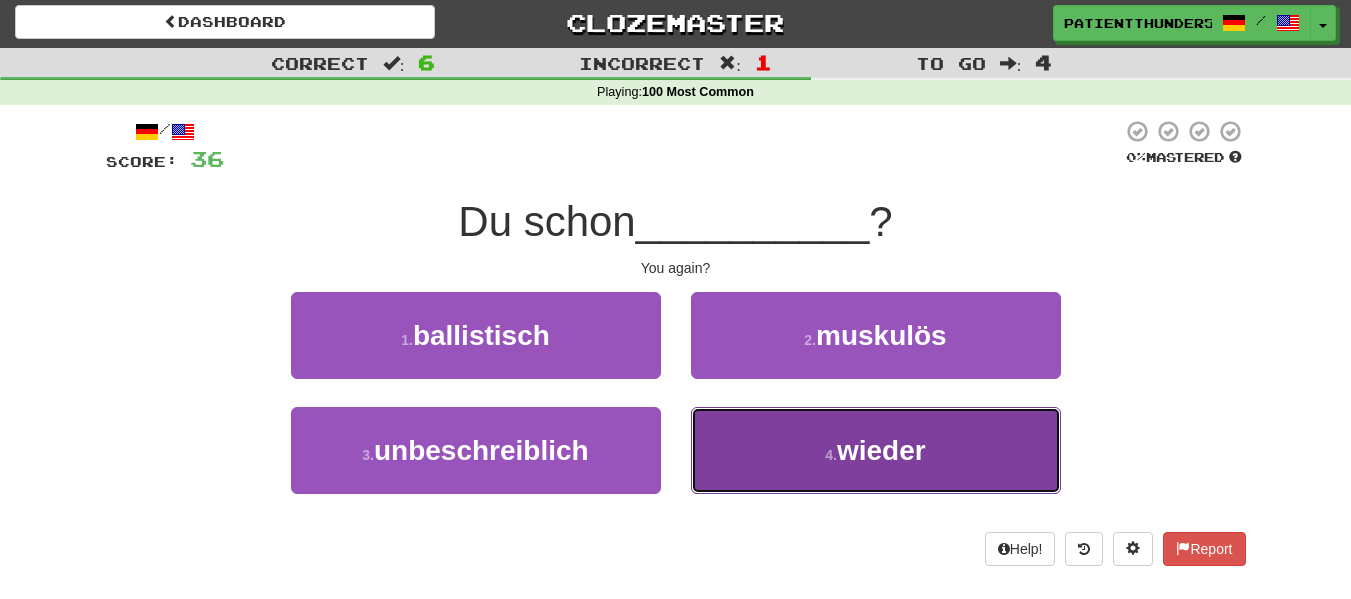click on "wieder" at bounding box center [881, 450] 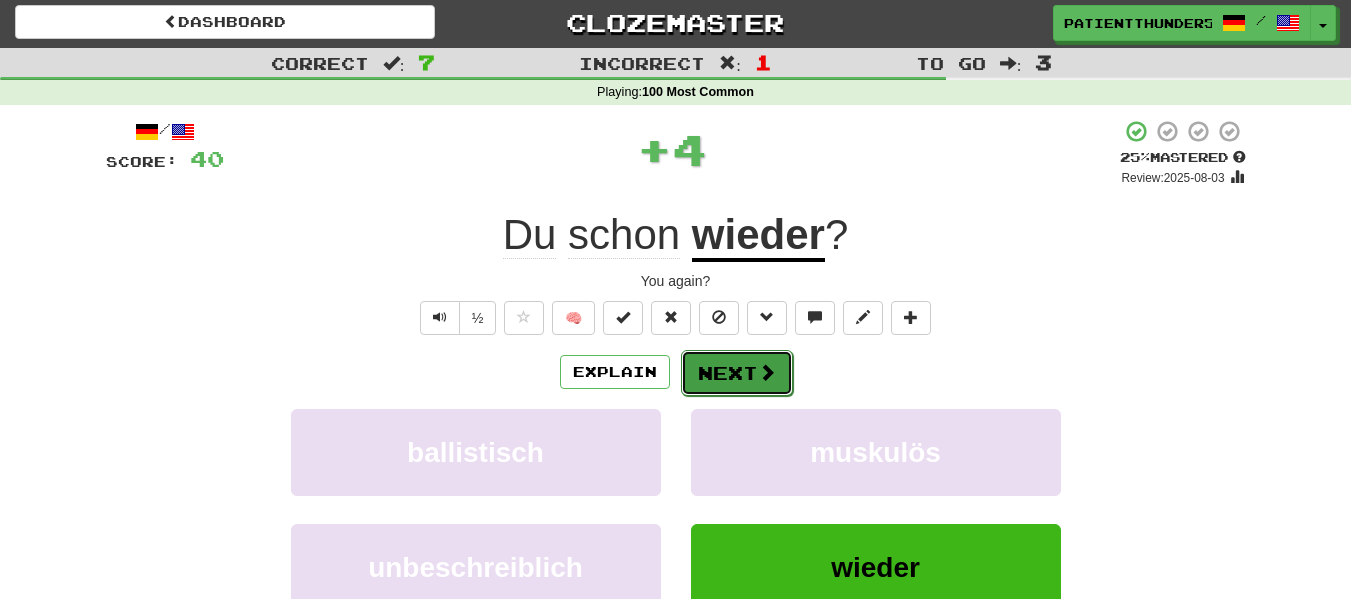 click on "Next" at bounding box center [737, 373] 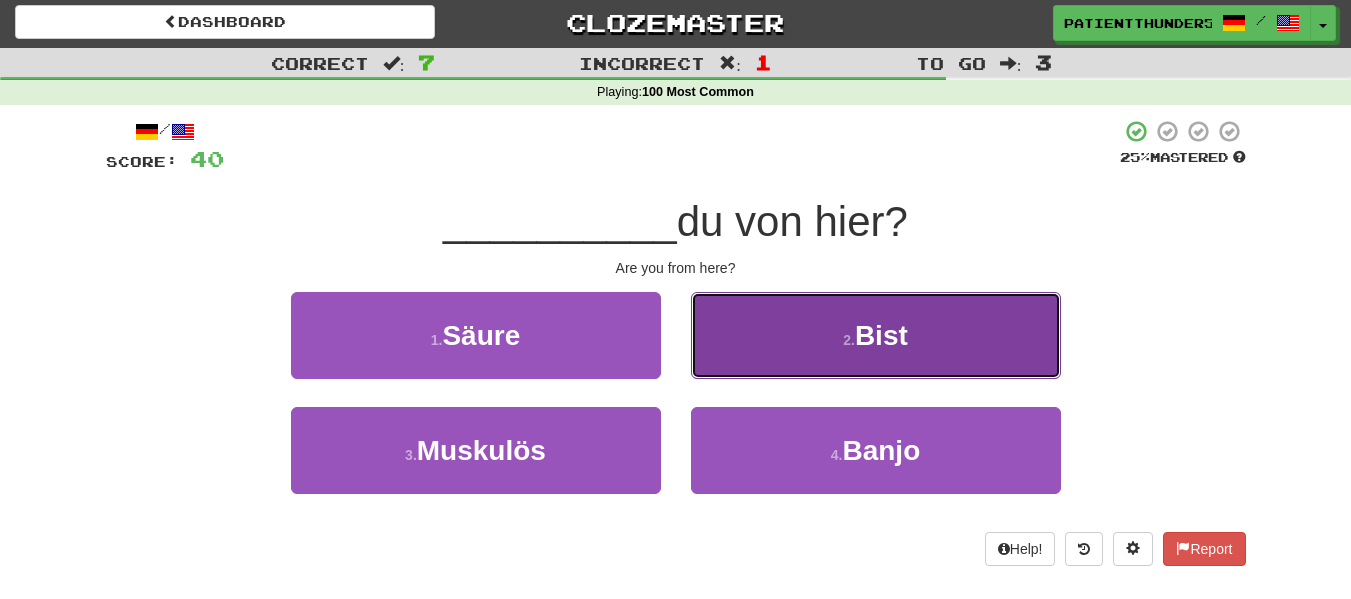 click on "2 .  Bist" at bounding box center (876, 335) 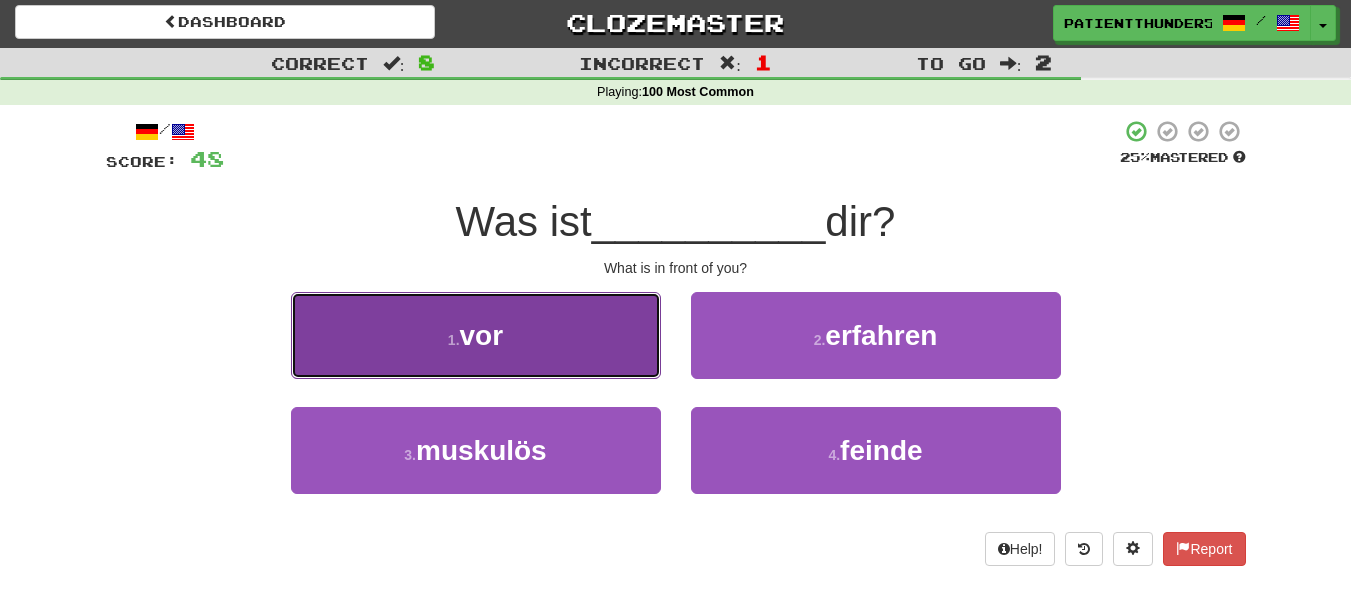 click on "1 .  vor" at bounding box center [476, 335] 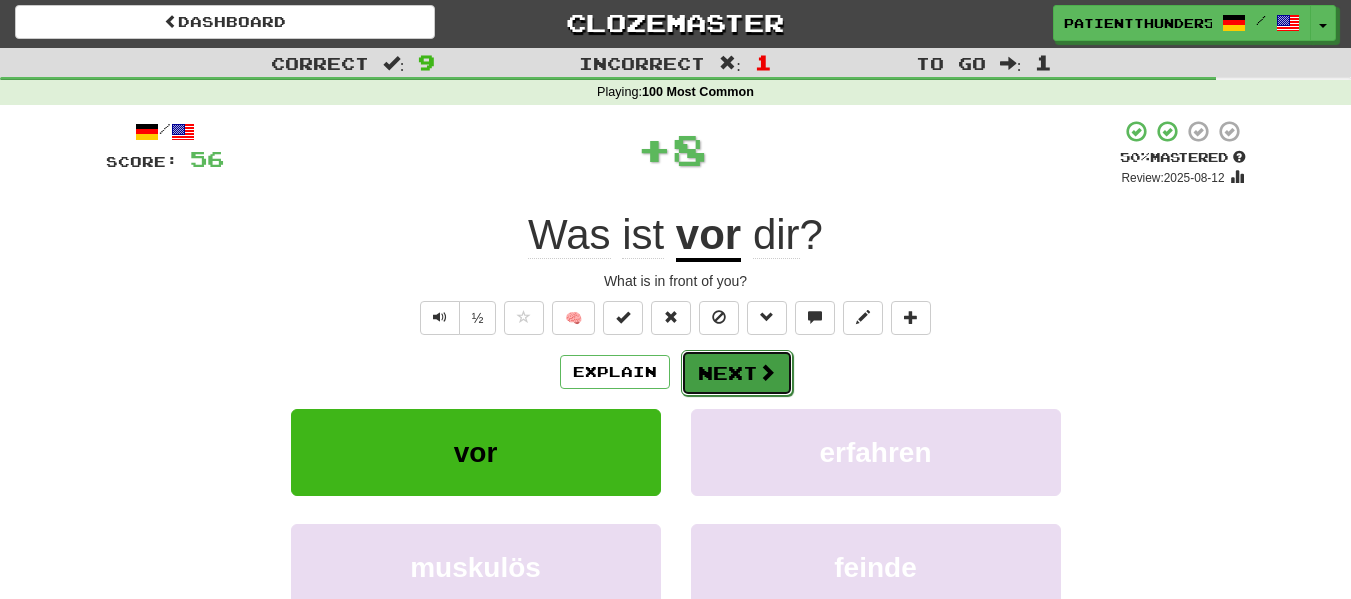 click on "Next" at bounding box center [737, 373] 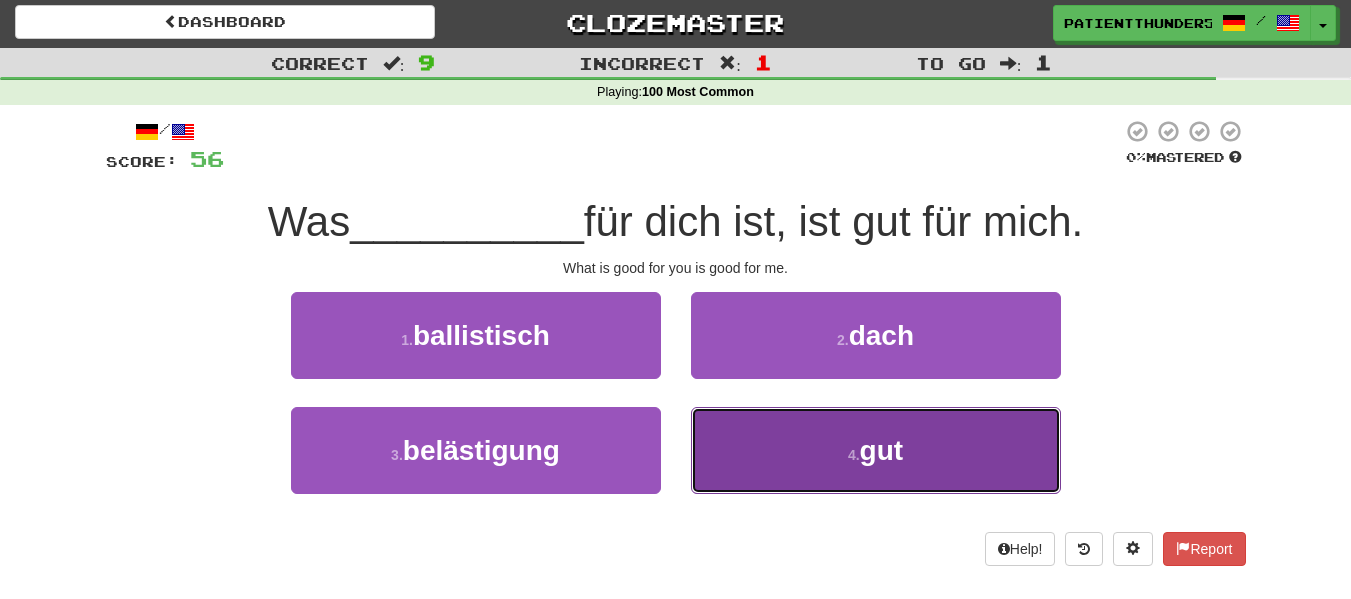 click on "4 .  gut" at bounding box center (876, 450) 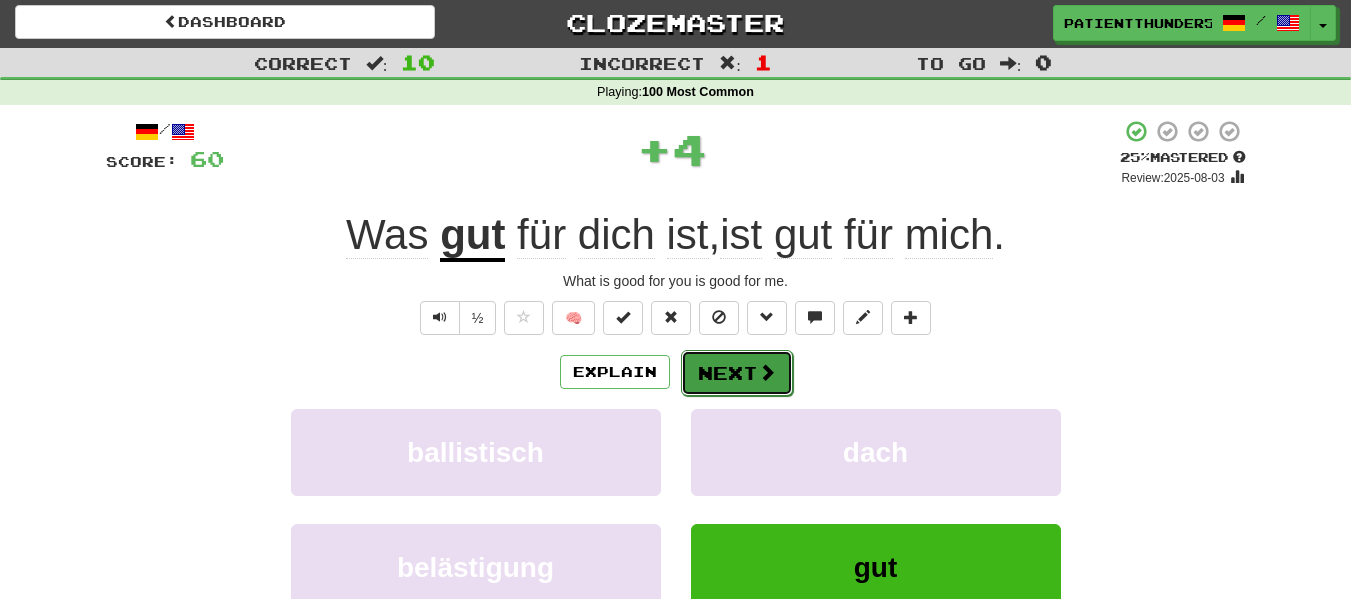 click on "Next" at bounding box center [737, 373] 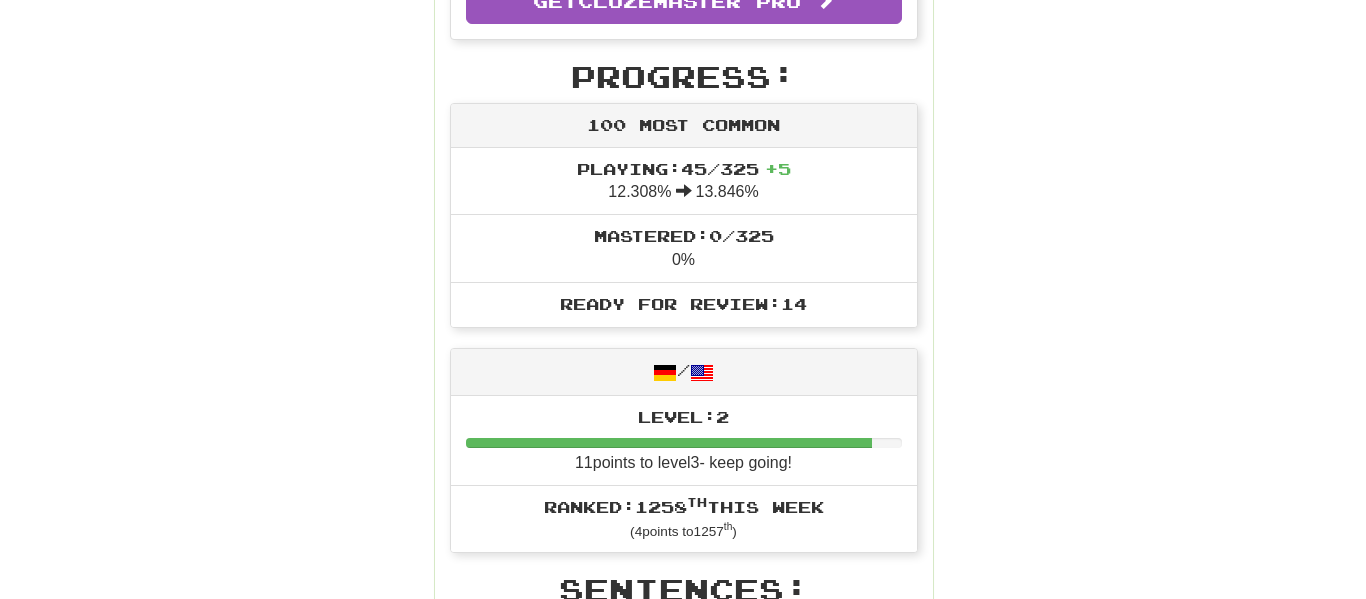 scroll, scrollTop: 0, scrollLeft: 0, axis: both 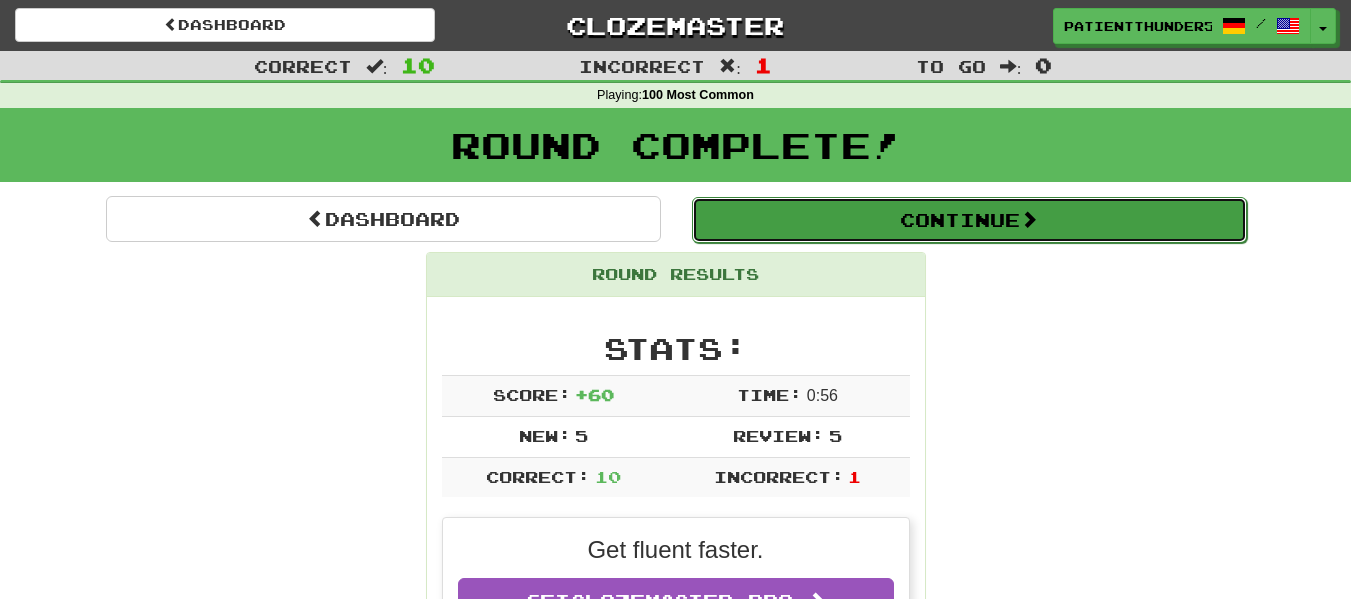 click on "Continue" at bounding box center [969, 220] 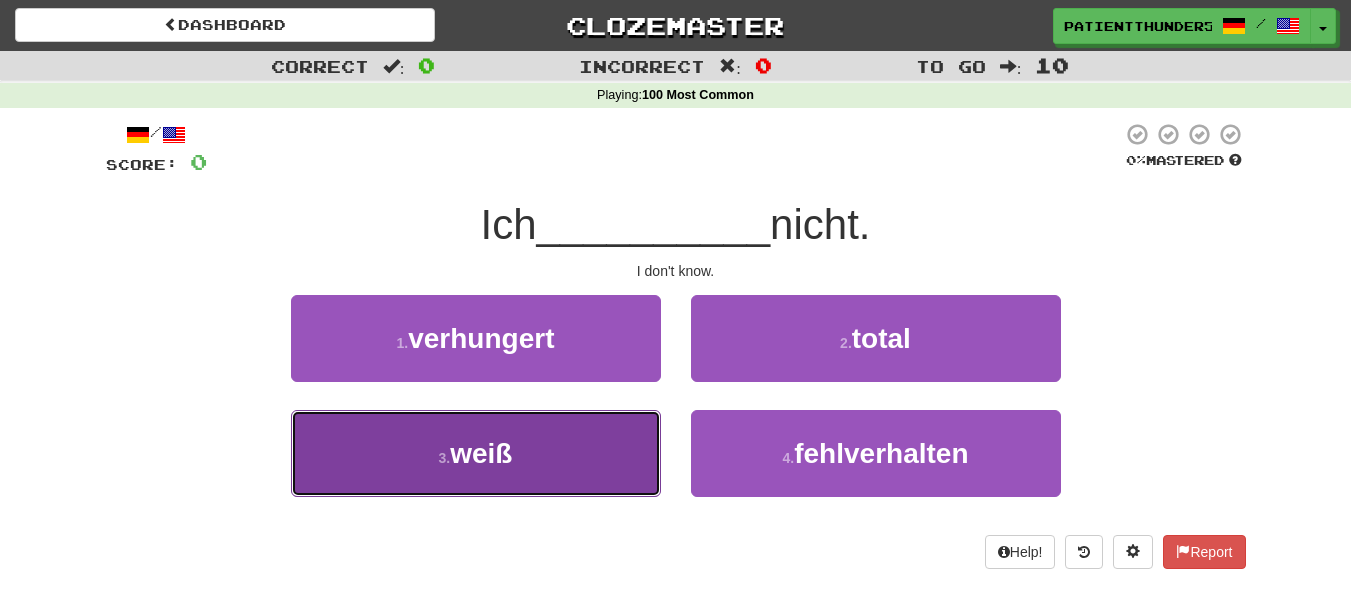 click on "3 .  weiß" at bounding box center (476, 453) 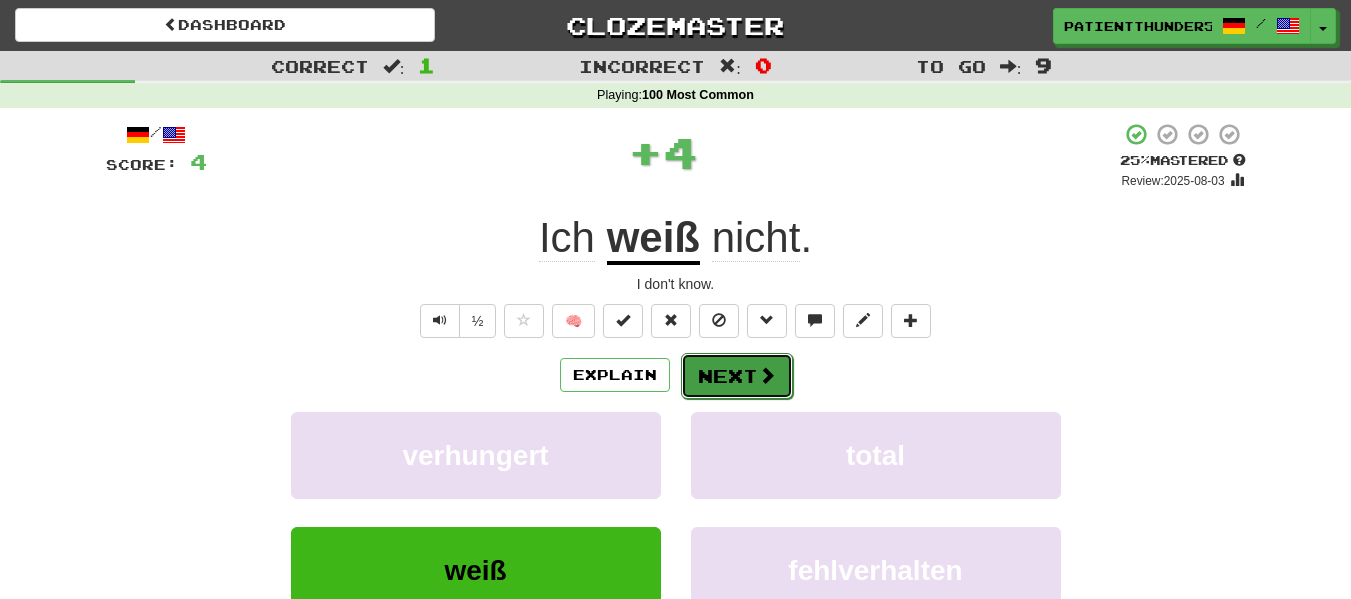 click on "Next" at bounding box center [737, 376] 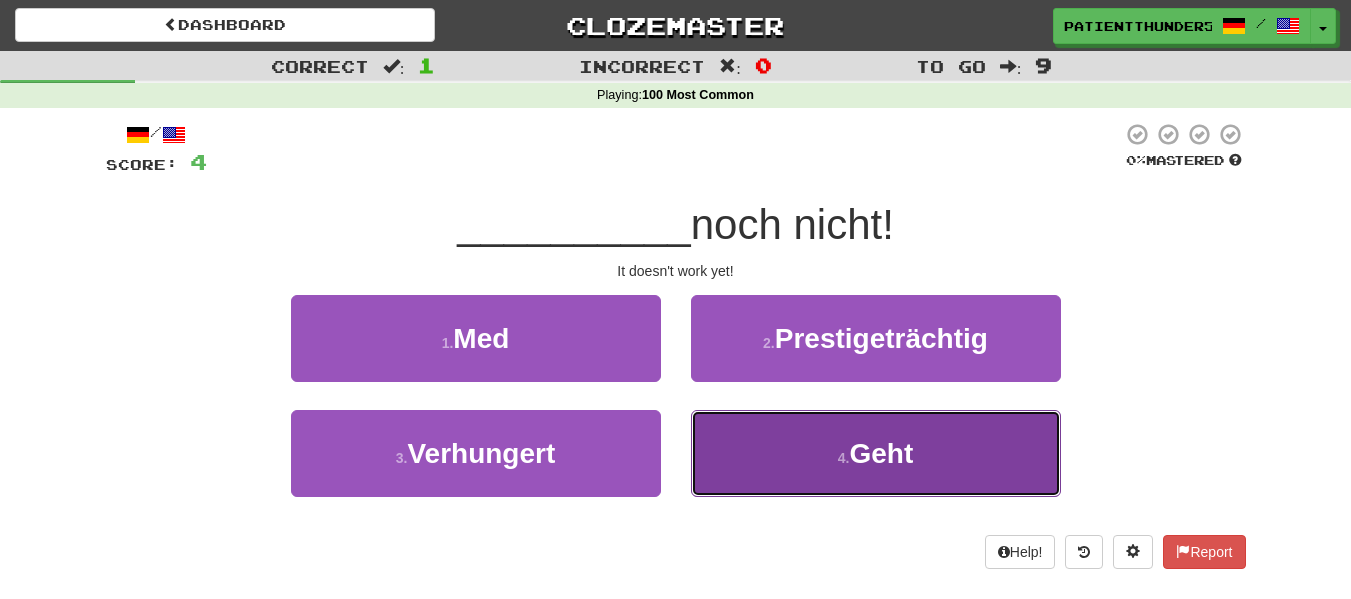 click on "4 .  Geht" at bounding box center [876, 453] 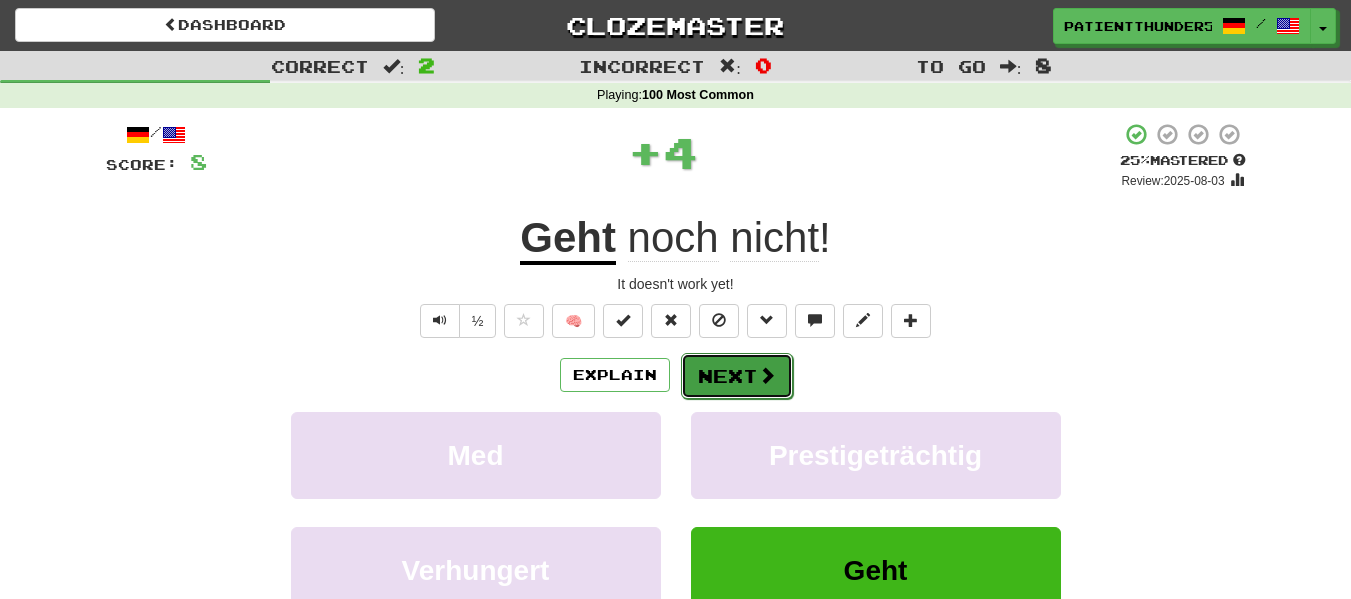 click on "Next" at bounding box center [737, 376] 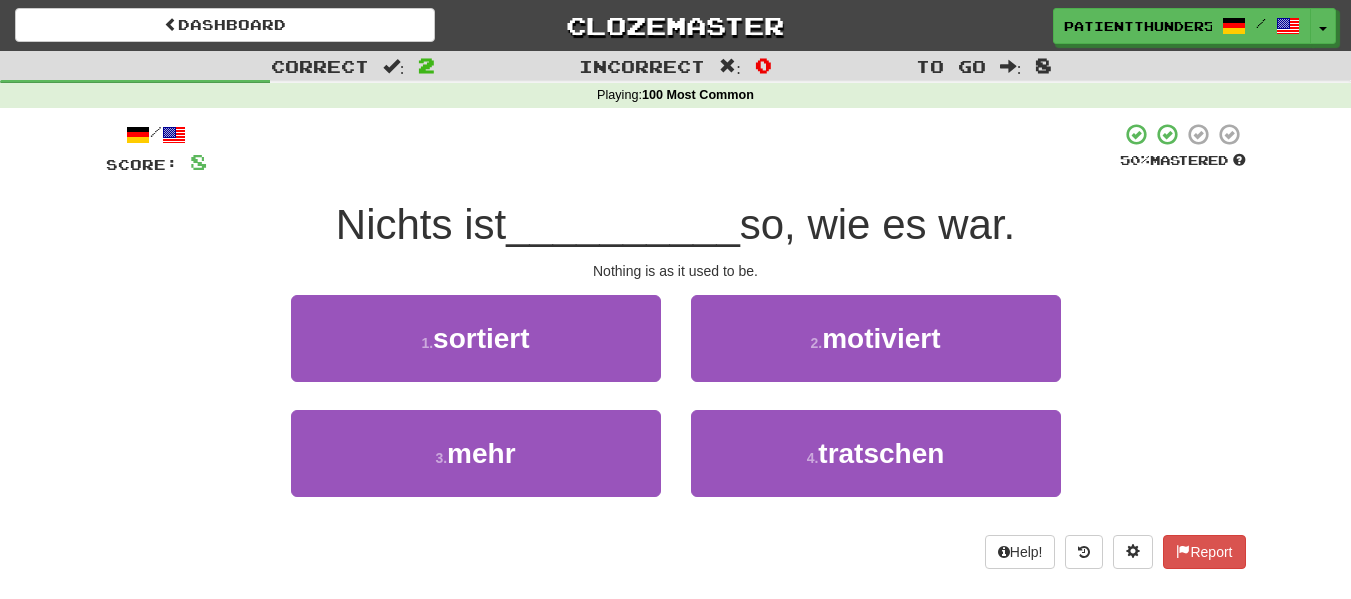 click on "2 .  motiviert" at bounding box center (876, 338) 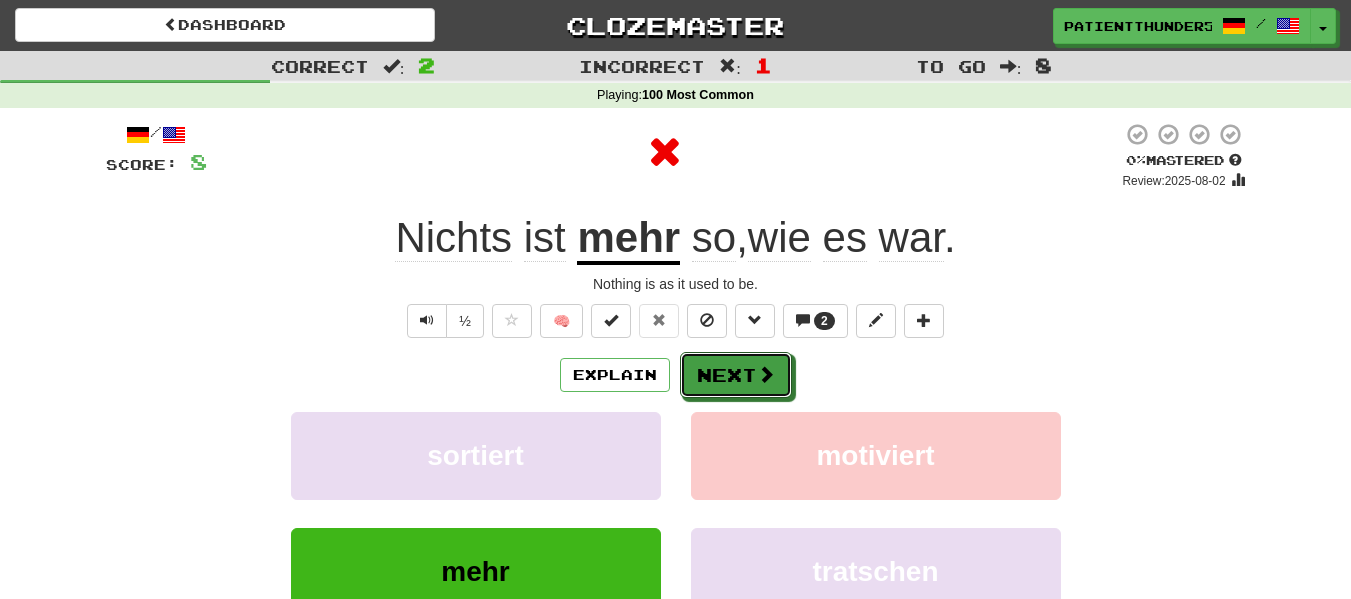 click on "Next" at bounding box center (736, 375) 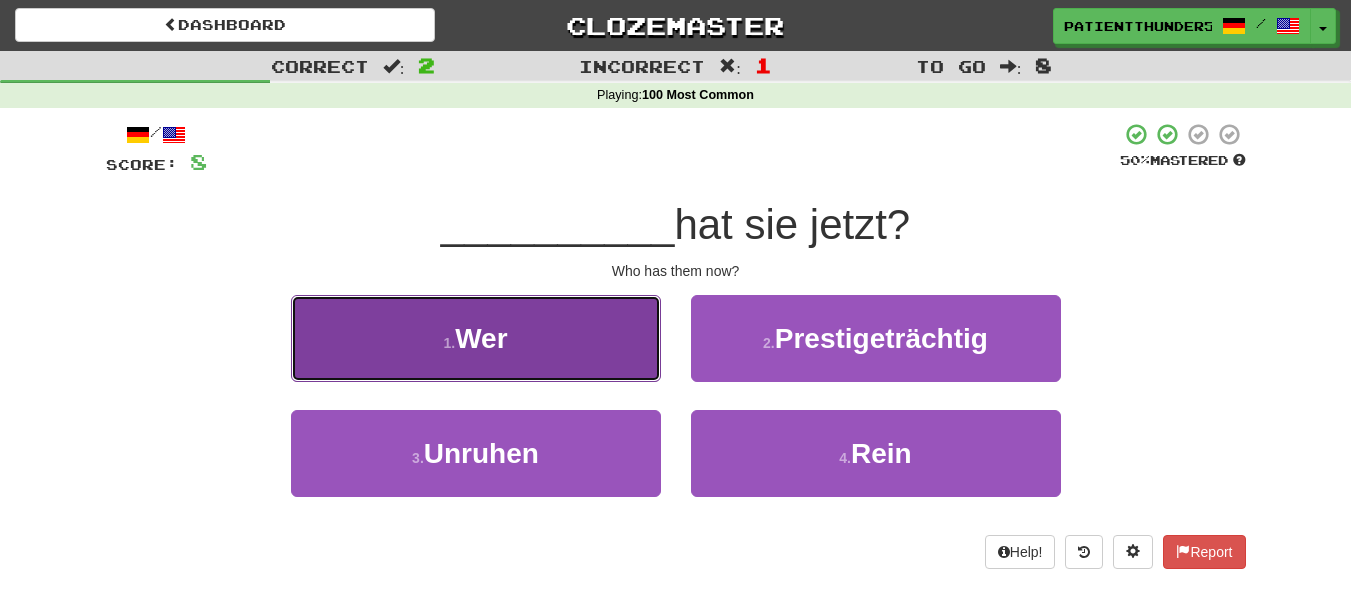 click on "1 .  Wer" at bounding box center [476, 338] 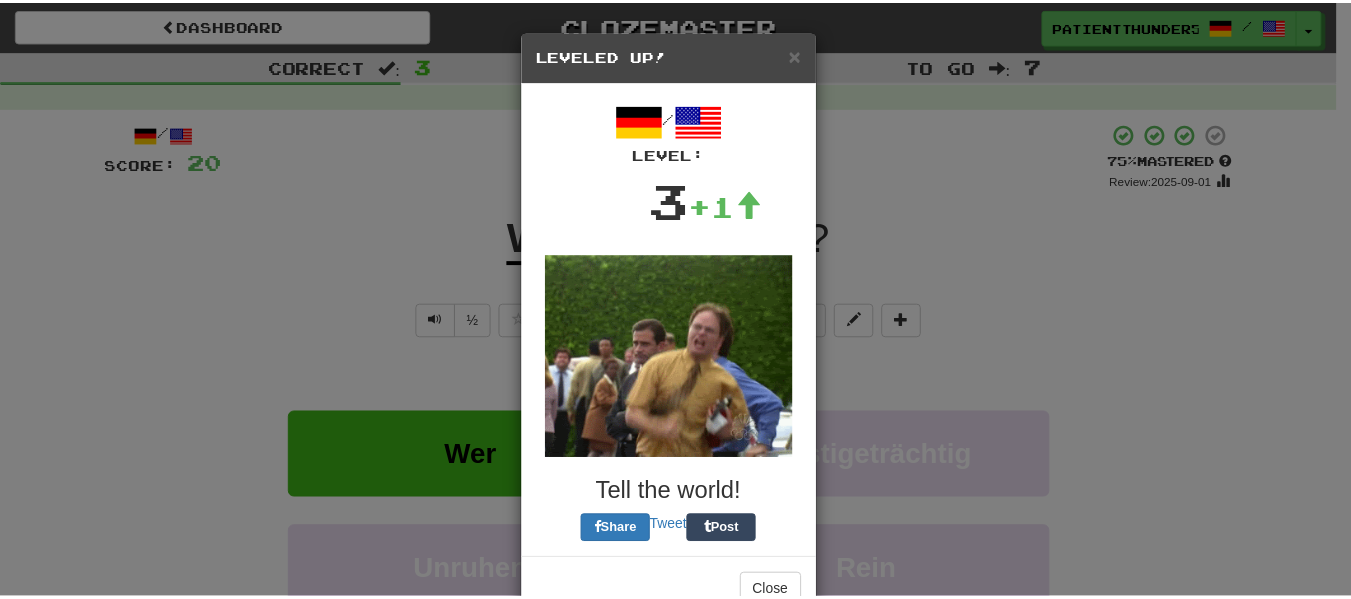 scroll, scrollTop: 56, scrollLeft: 0, axis: vertical 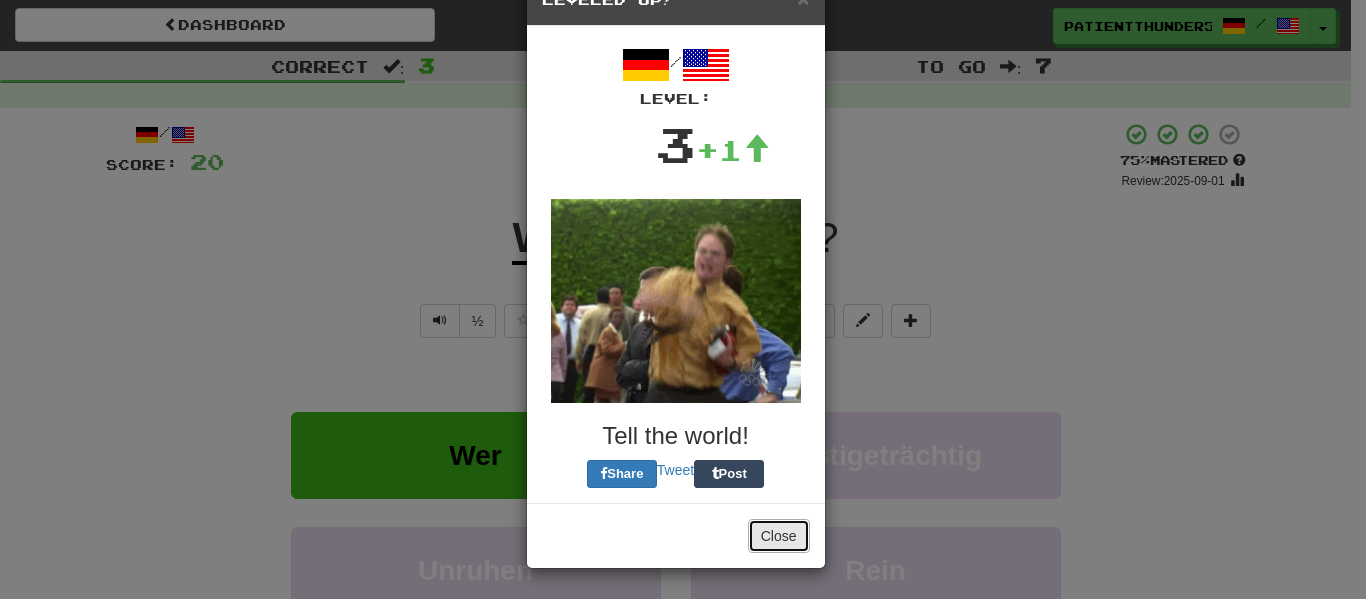 click on "Close" at bounding box center (779, 536) 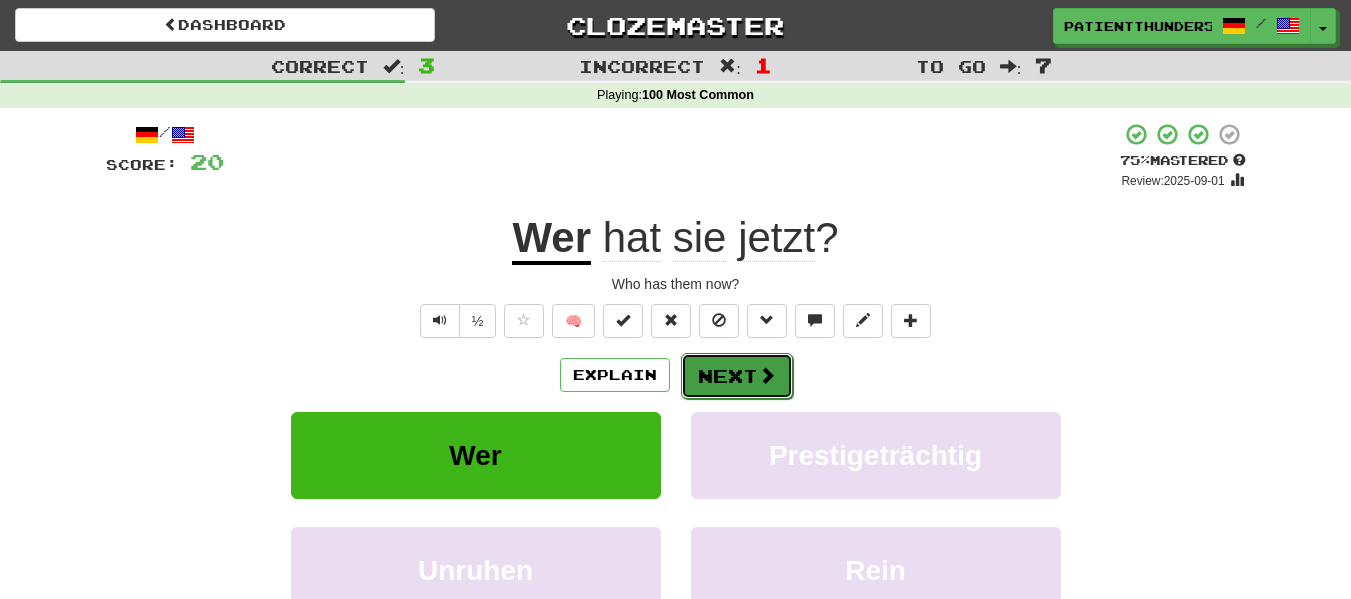click on "Next" at bounding box center [737, 376] 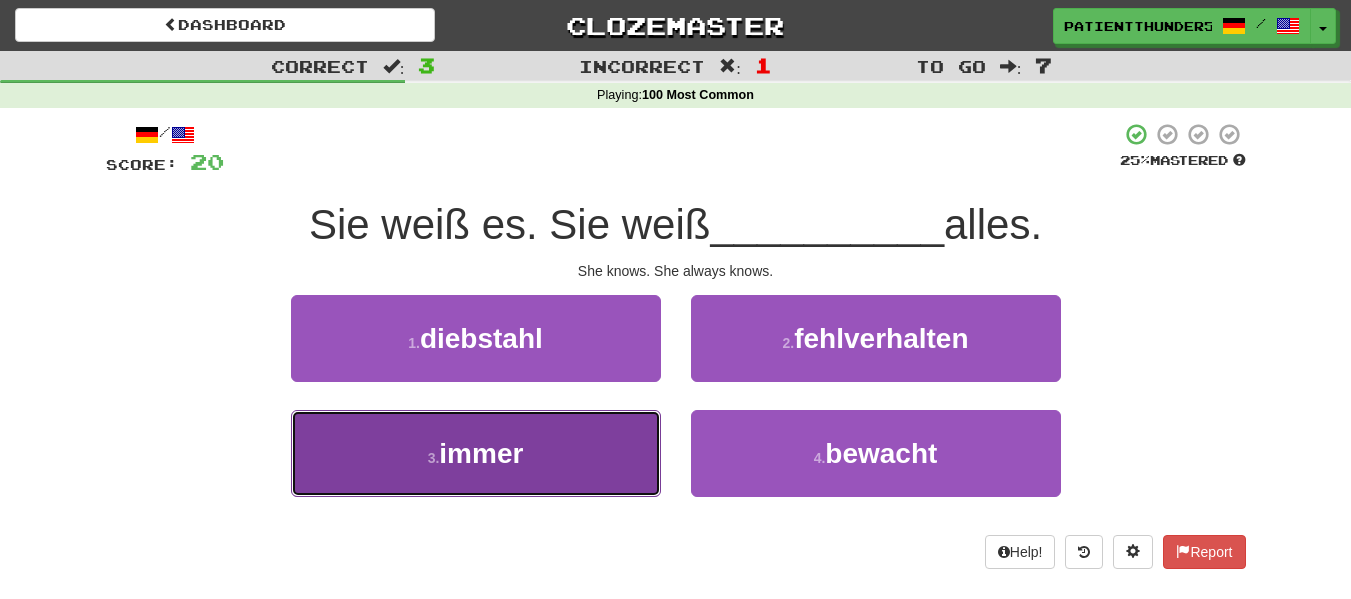 click on "3 .  immer" at bounding box center (476, 453) 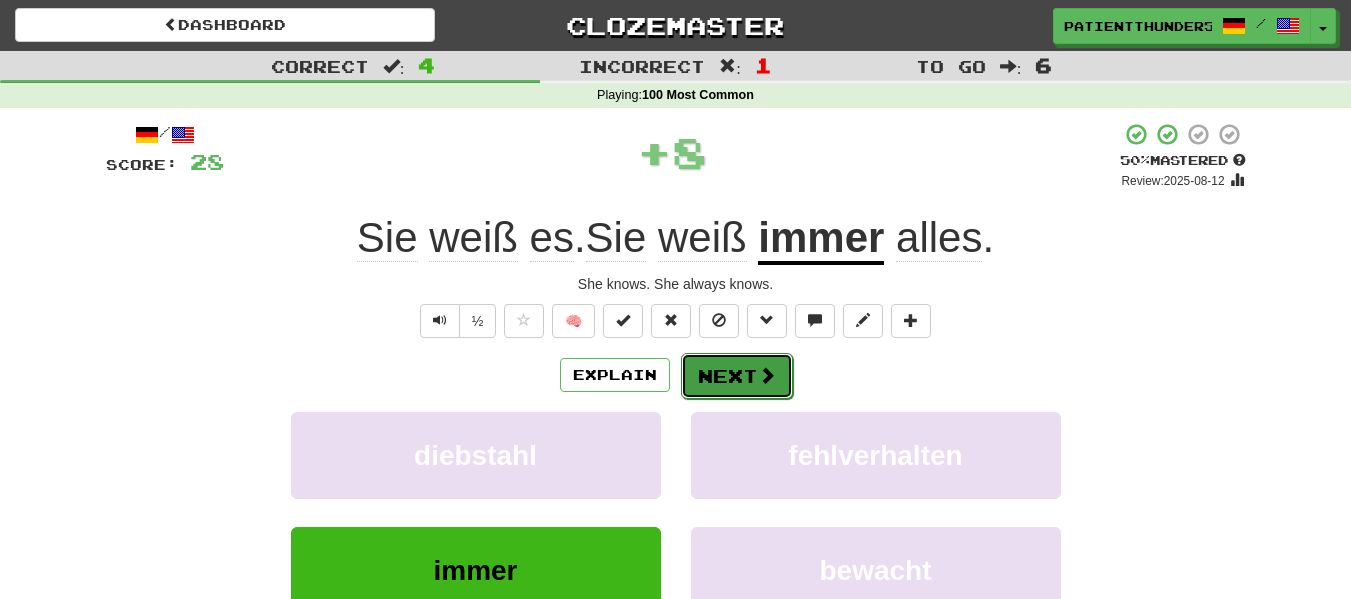 click on "Next" at bounding box center [737, 376] 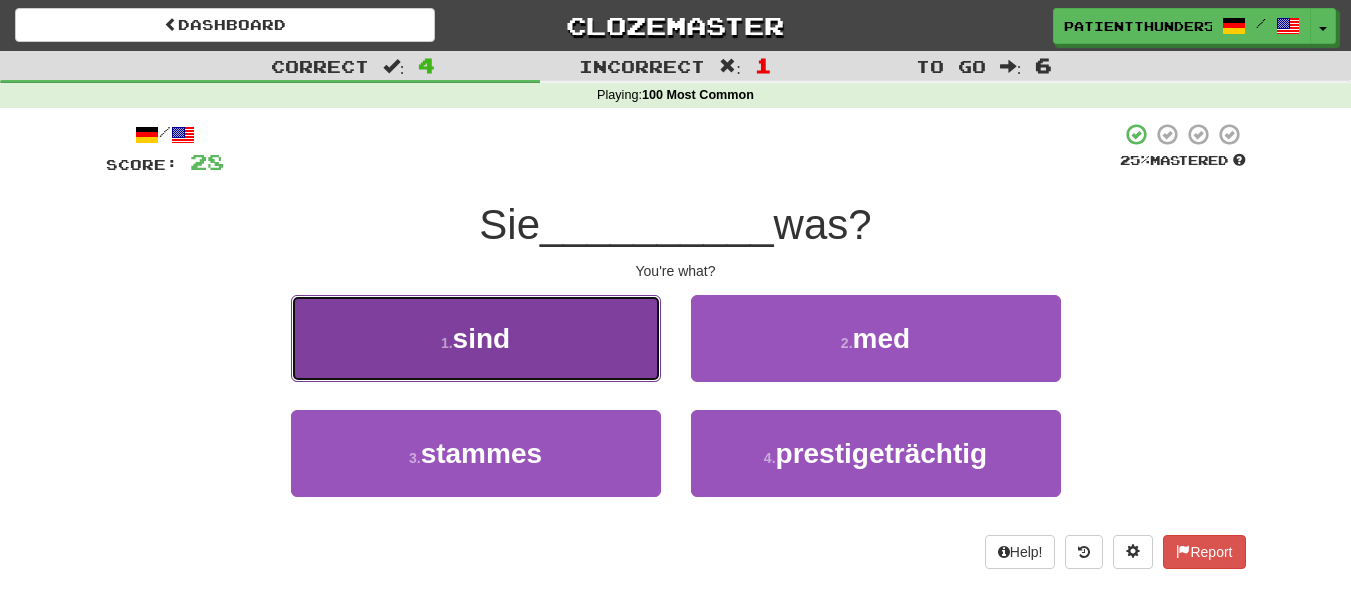 click on "1 .  sind" at bounding box center [476, 338] 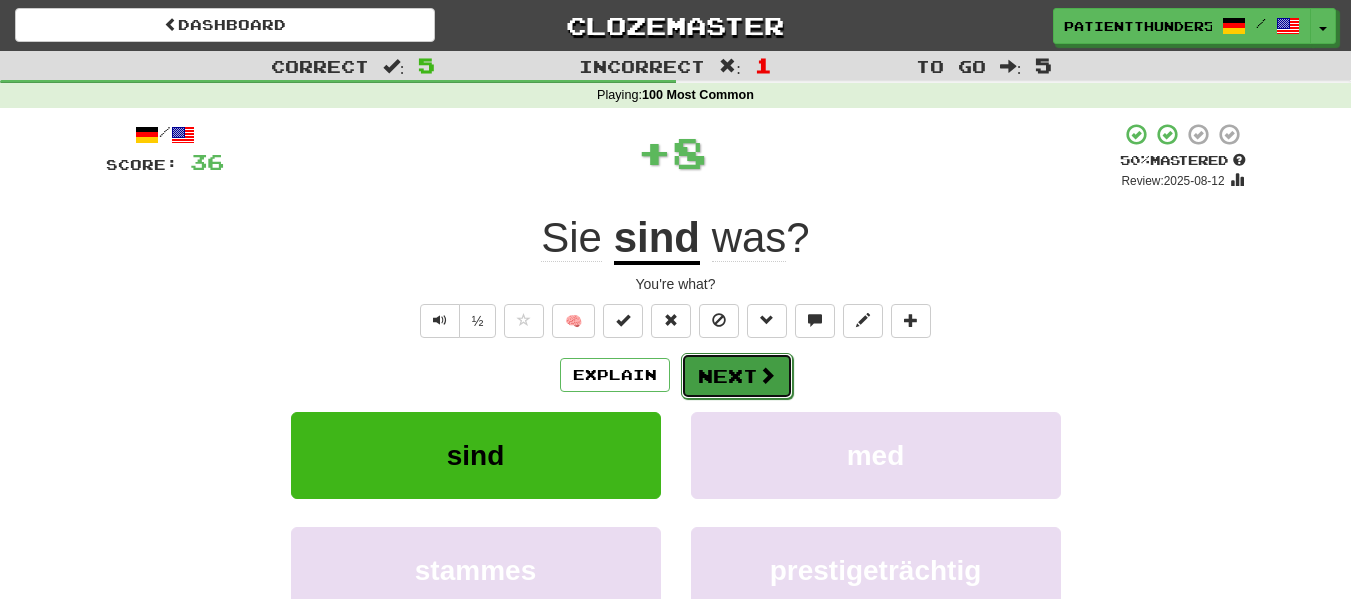 click at bounding box center [767, 375] 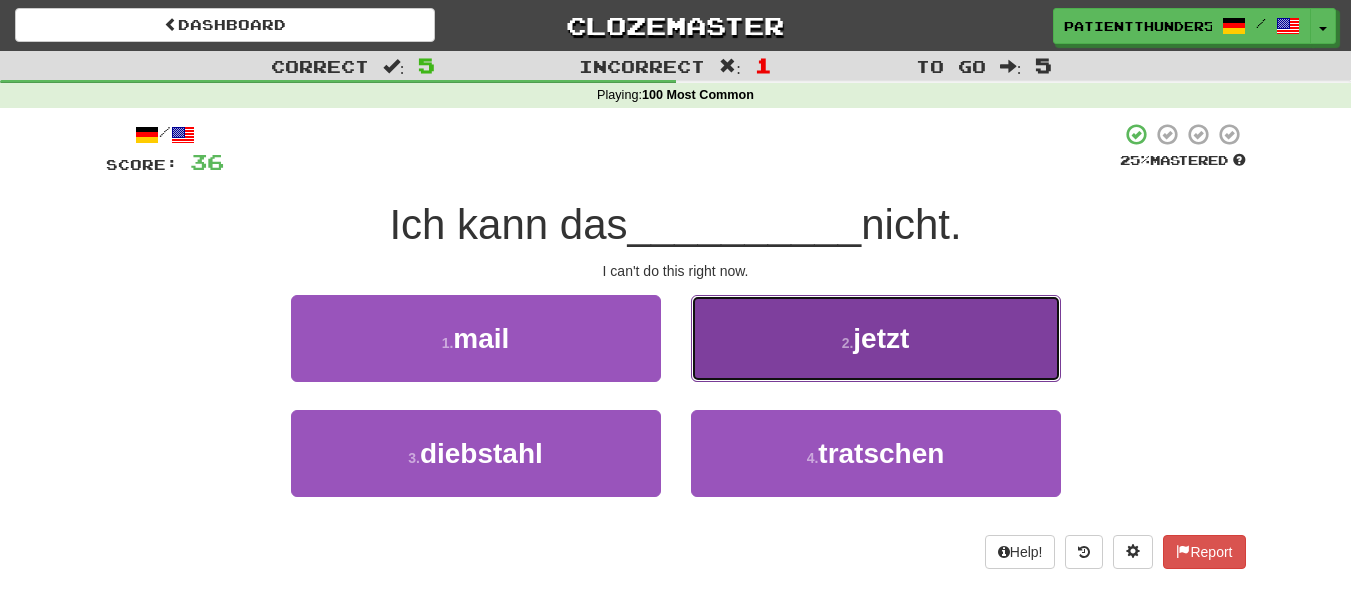 click on "2 .  jetzt" at bounding box center (876, 338) 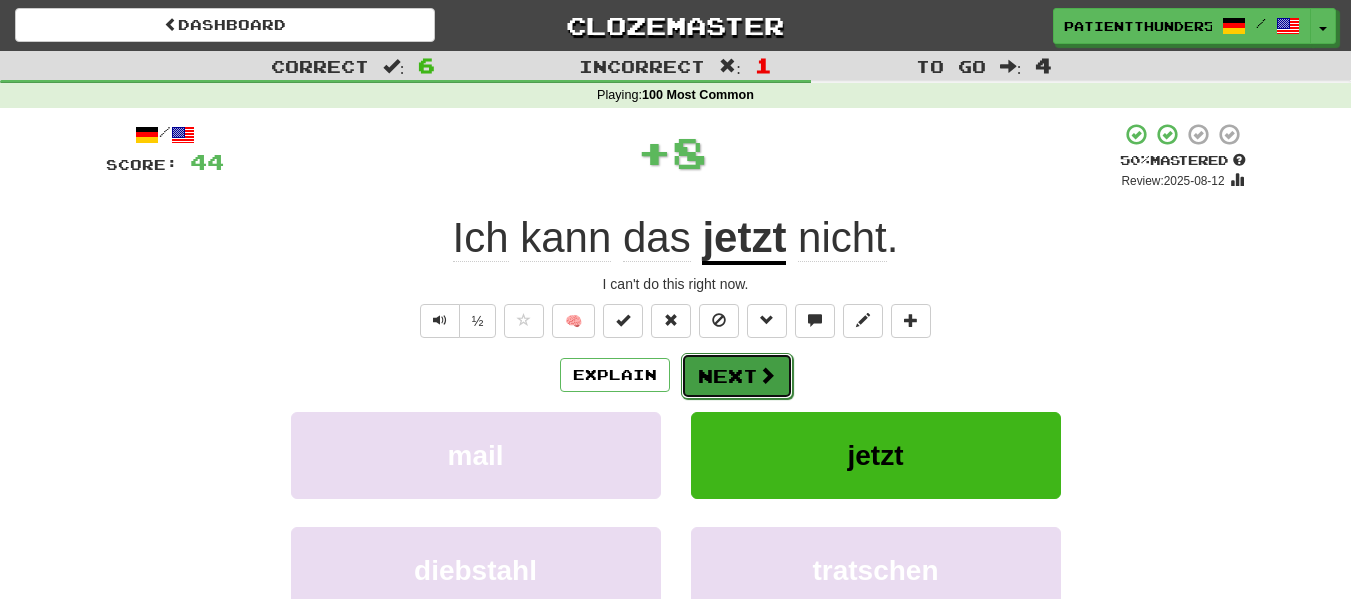 click on "Next" at bounding box center (737, 376) 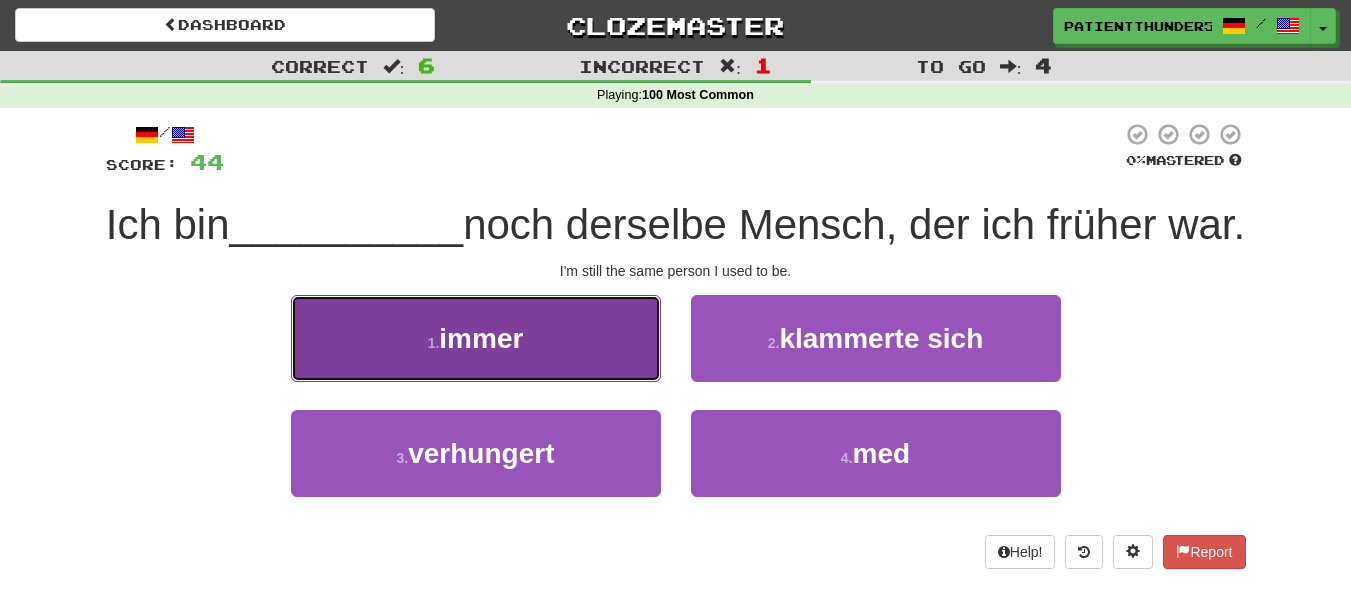 click on "1 .  immer" at bounding box center (476, 338) 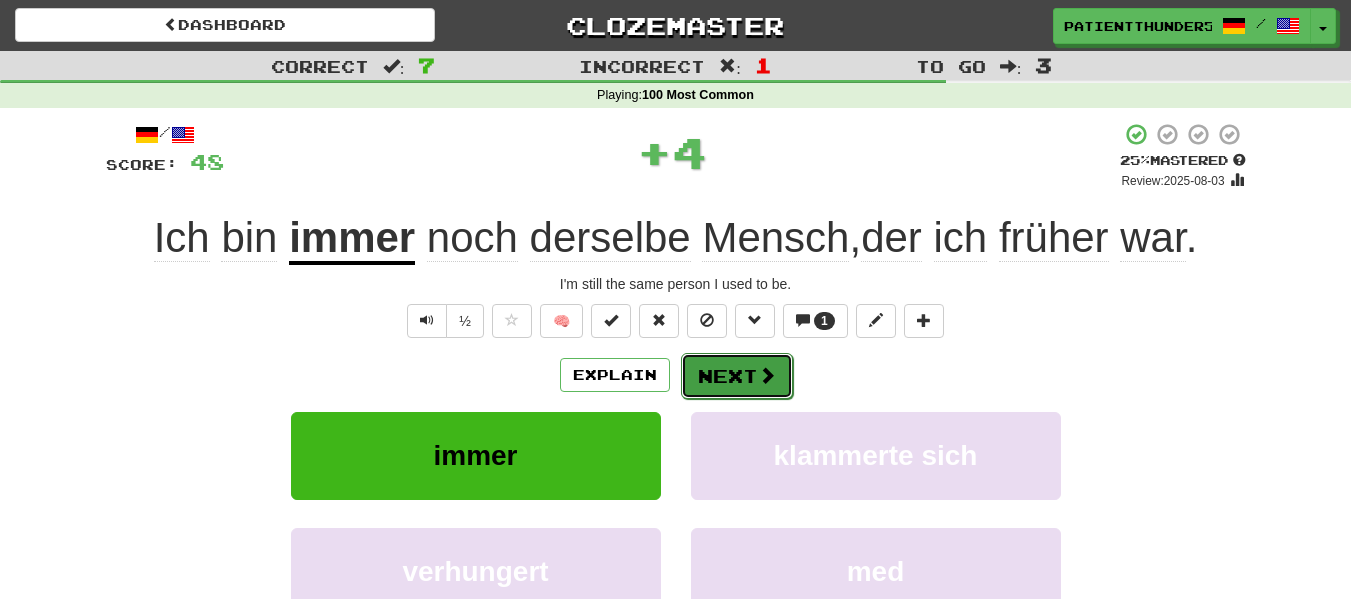 click on "Next" at bounding box center [737, 376] 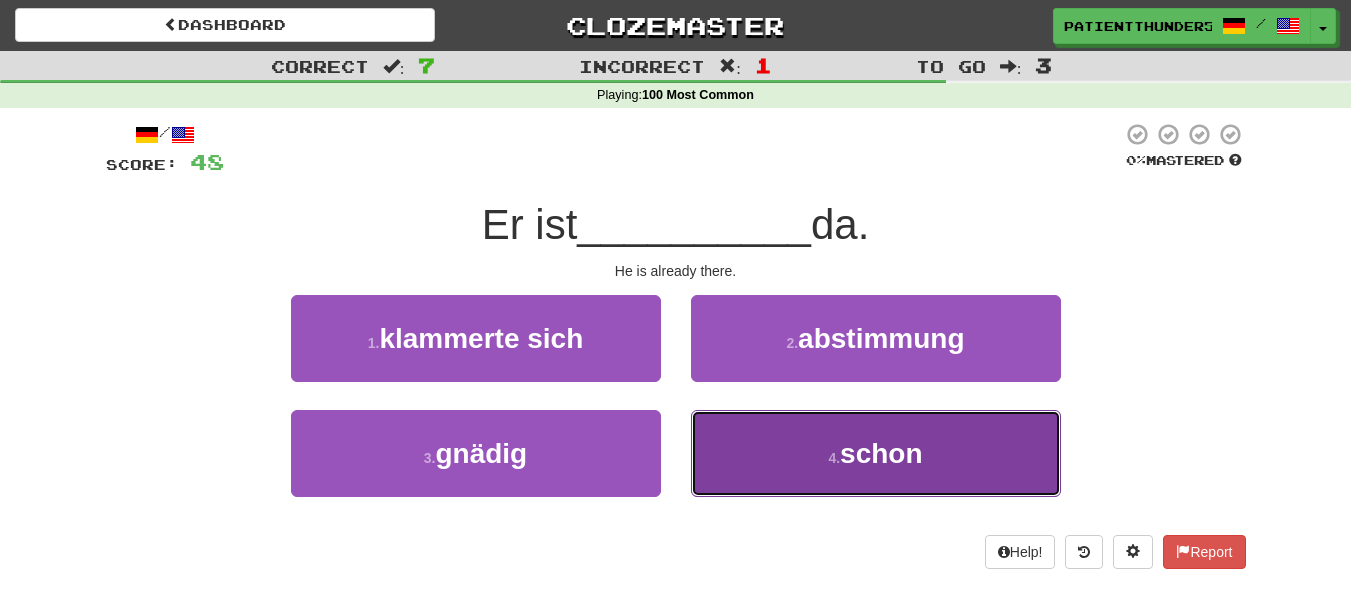 click on "4 .  schon" at bounding box center [876, 453] 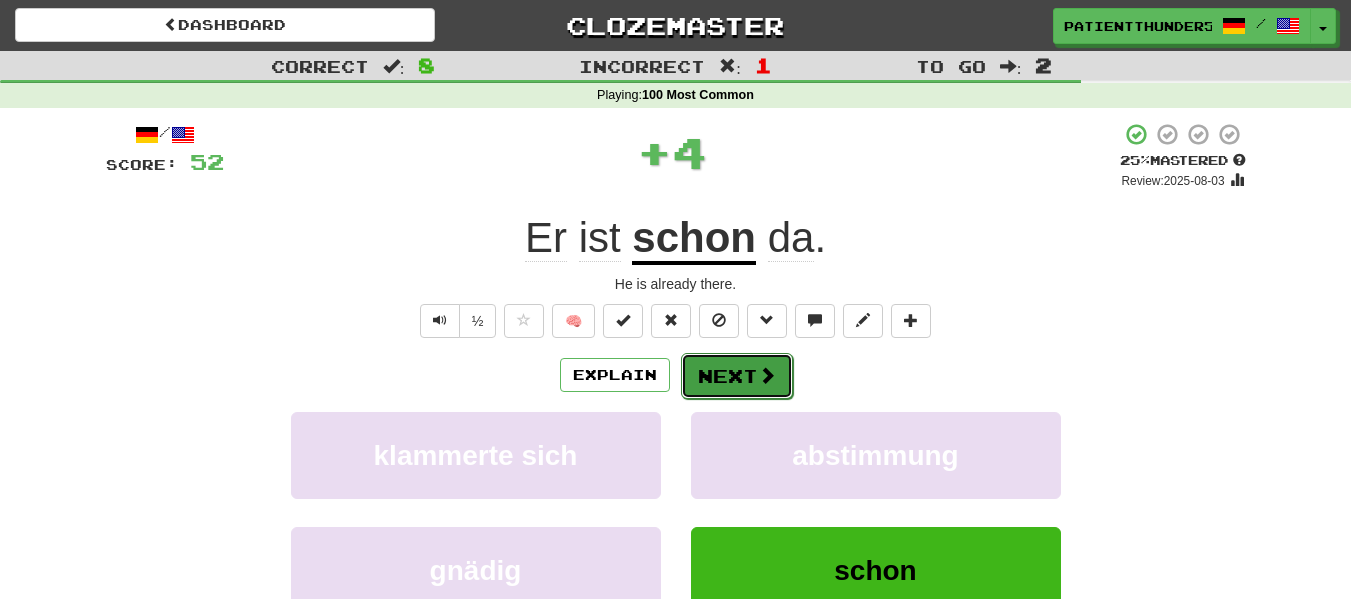 click on "Next" at bounding box center [737, 376] 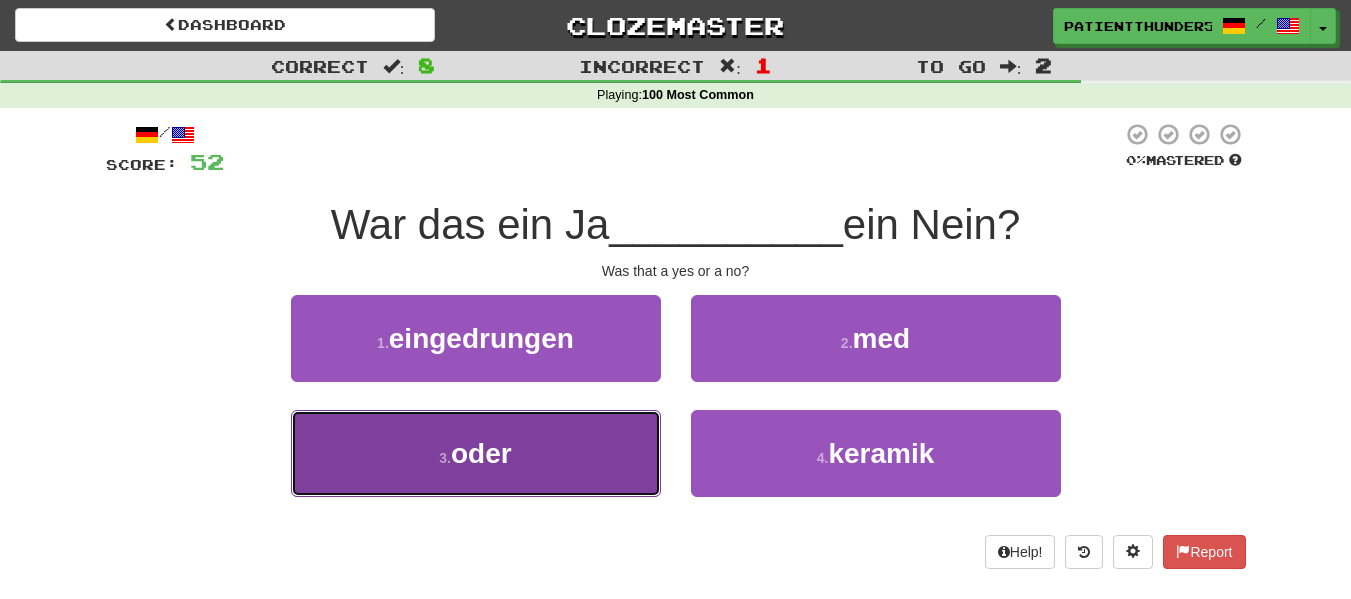 click on "3 .  oder" at bounding box center (476, 453) 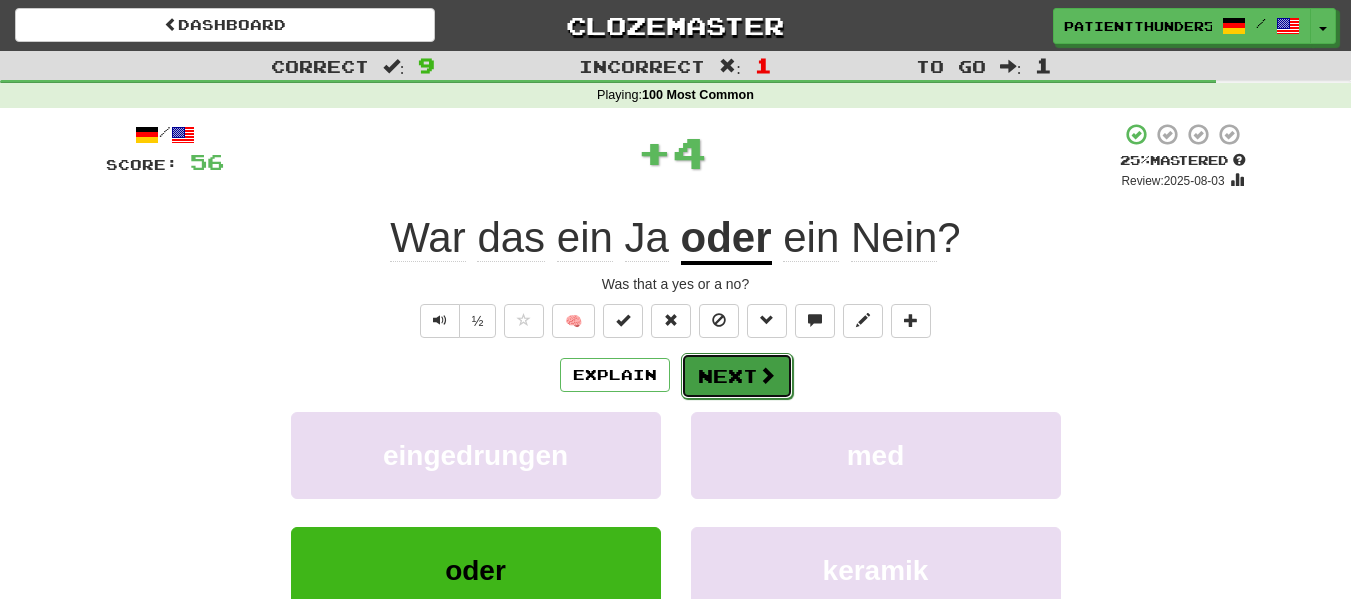 click on "Next" at bounding box center (737, 376) 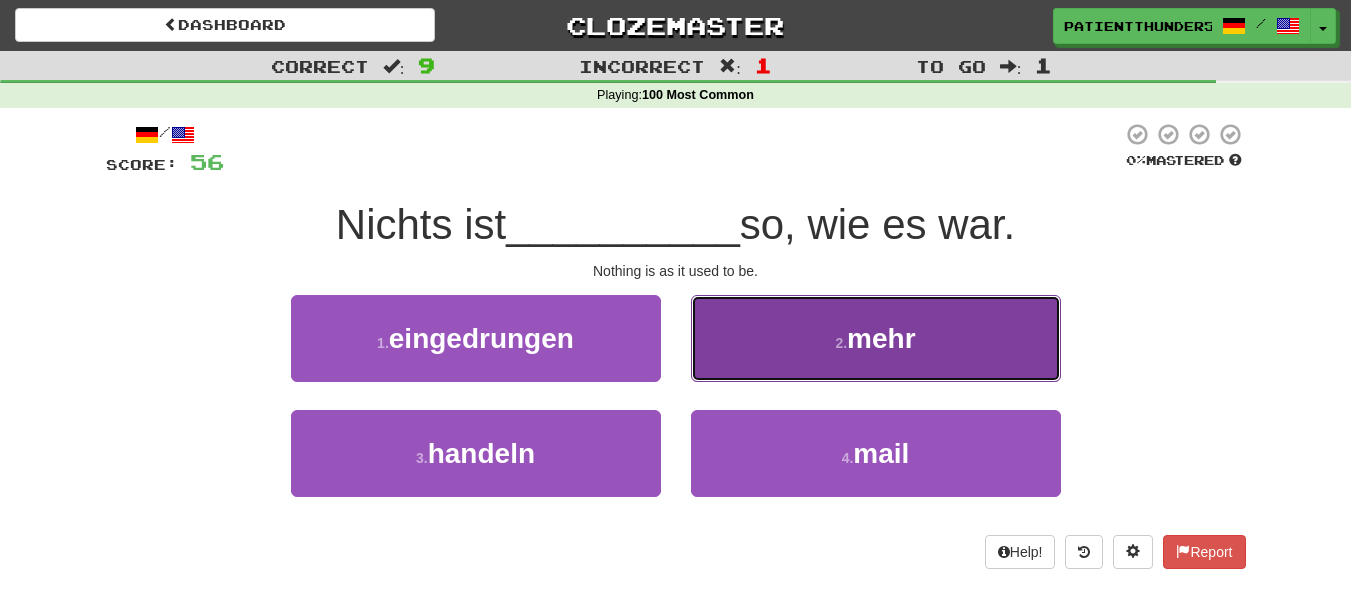 click on "2 .  mehr" at bounding box center [876, 338] 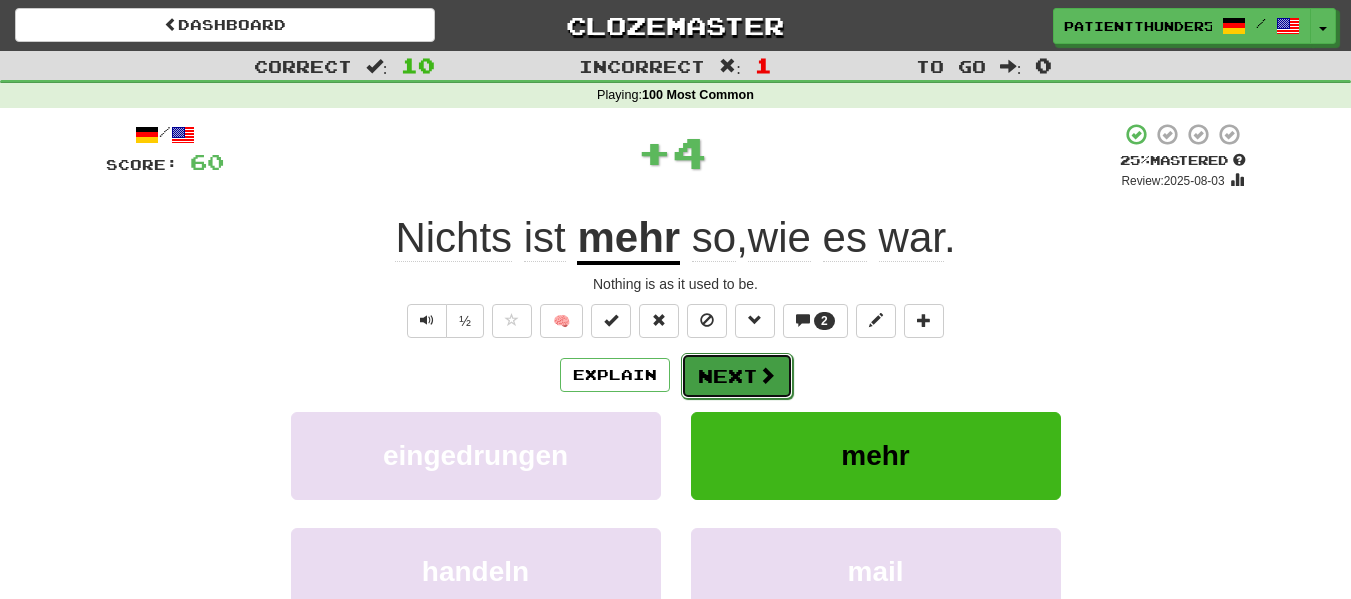 click on "Next" at bounding box center (737, 376) 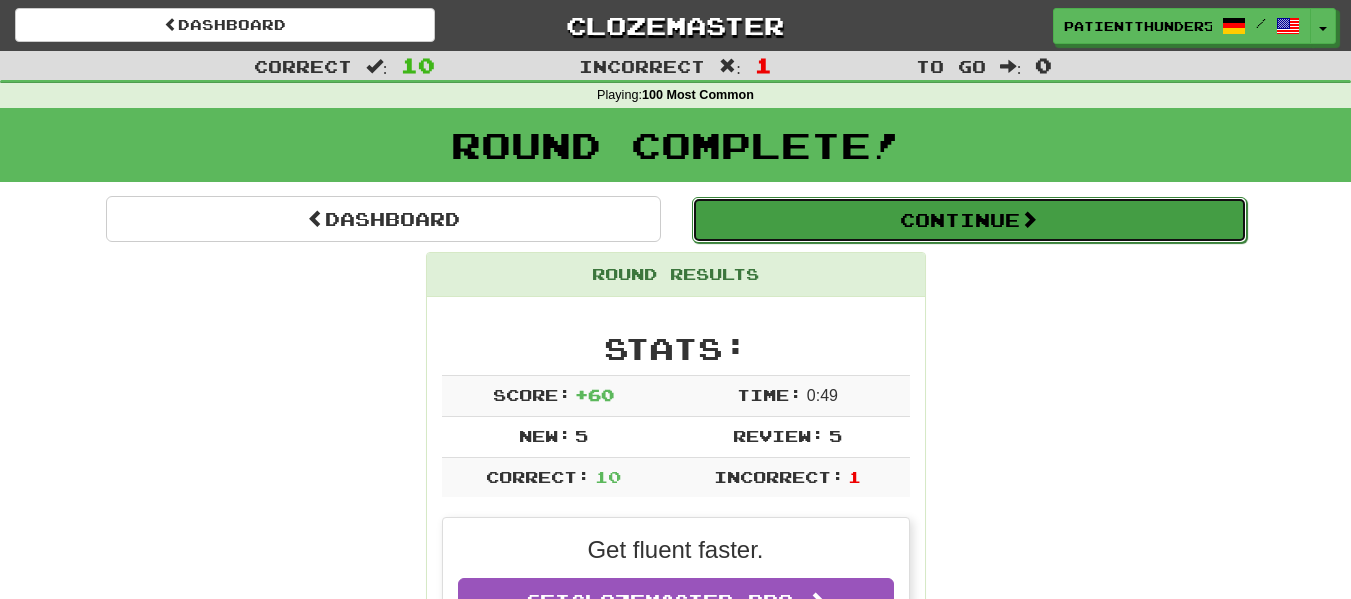 click on "Continue" at bounding box center [969, 220] 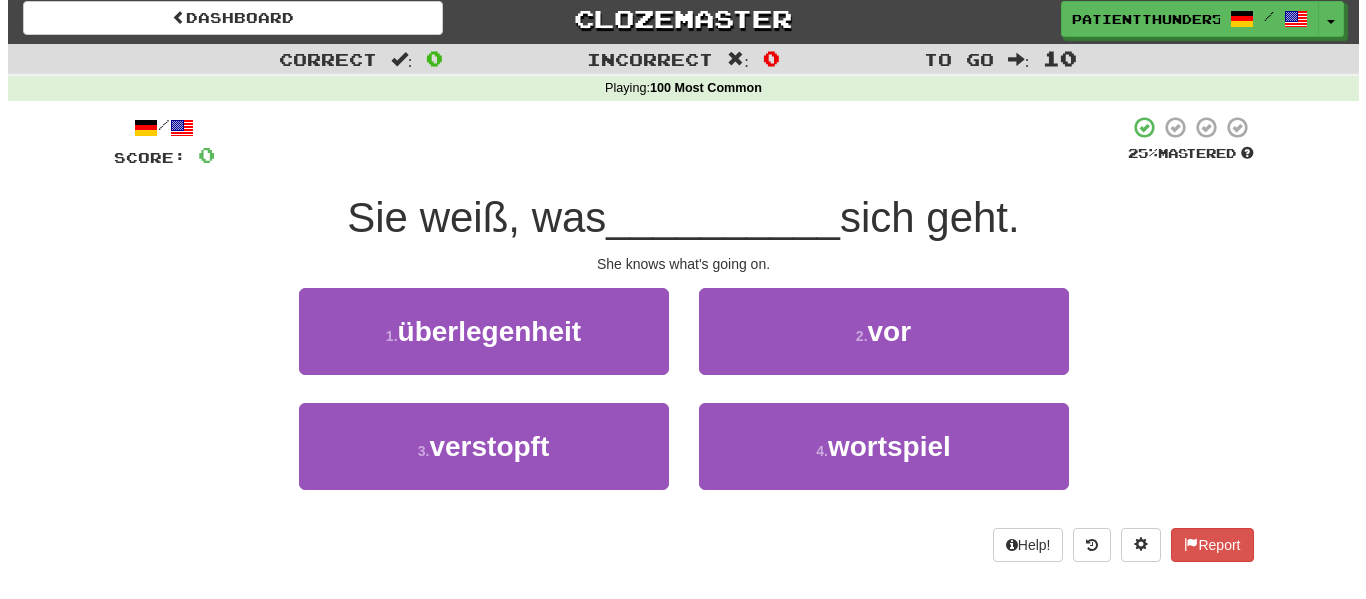 scroll, scrollTop: 5, scrollLeft: 0, axis: vertical 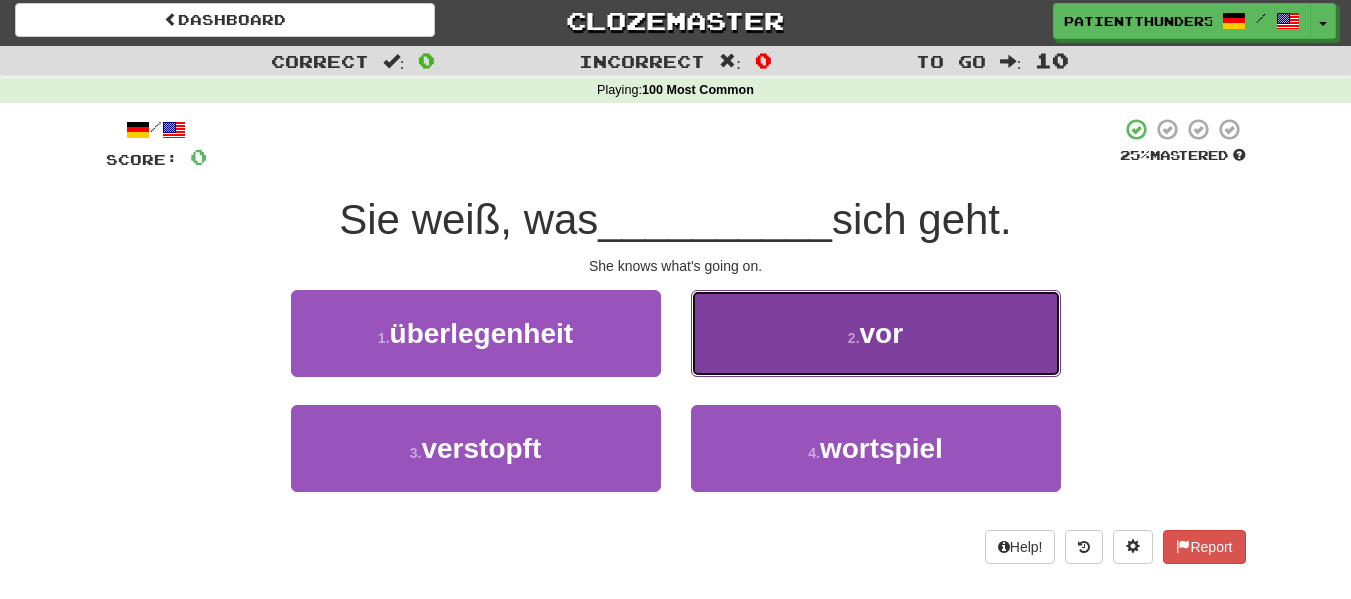 click on "2 .  vor" at bounding box center (876, 333) 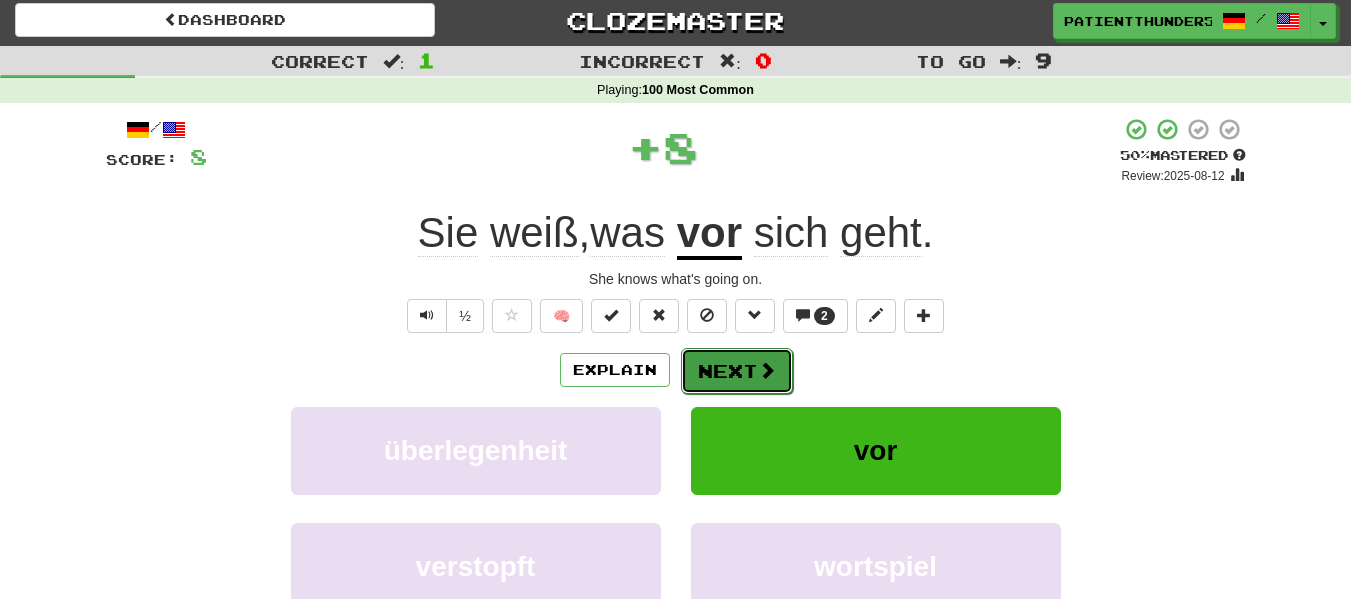 click at bounding box center [767, 370] 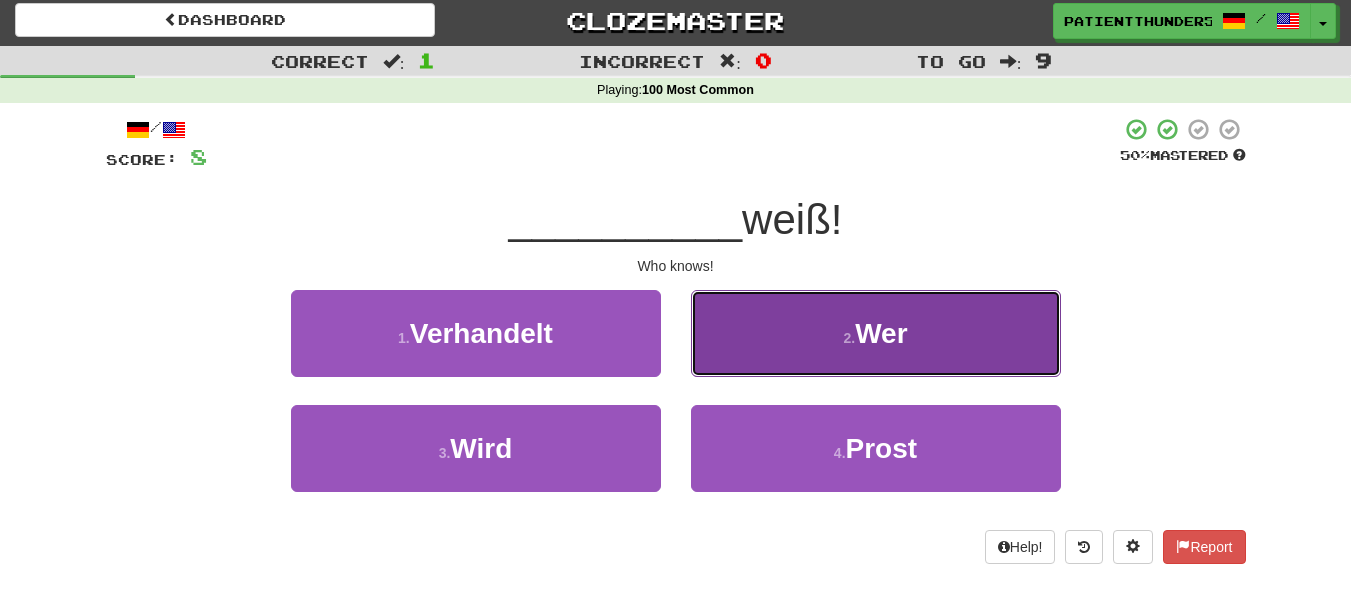 click on "2 .  Wer" at bounding box center [876, 333] 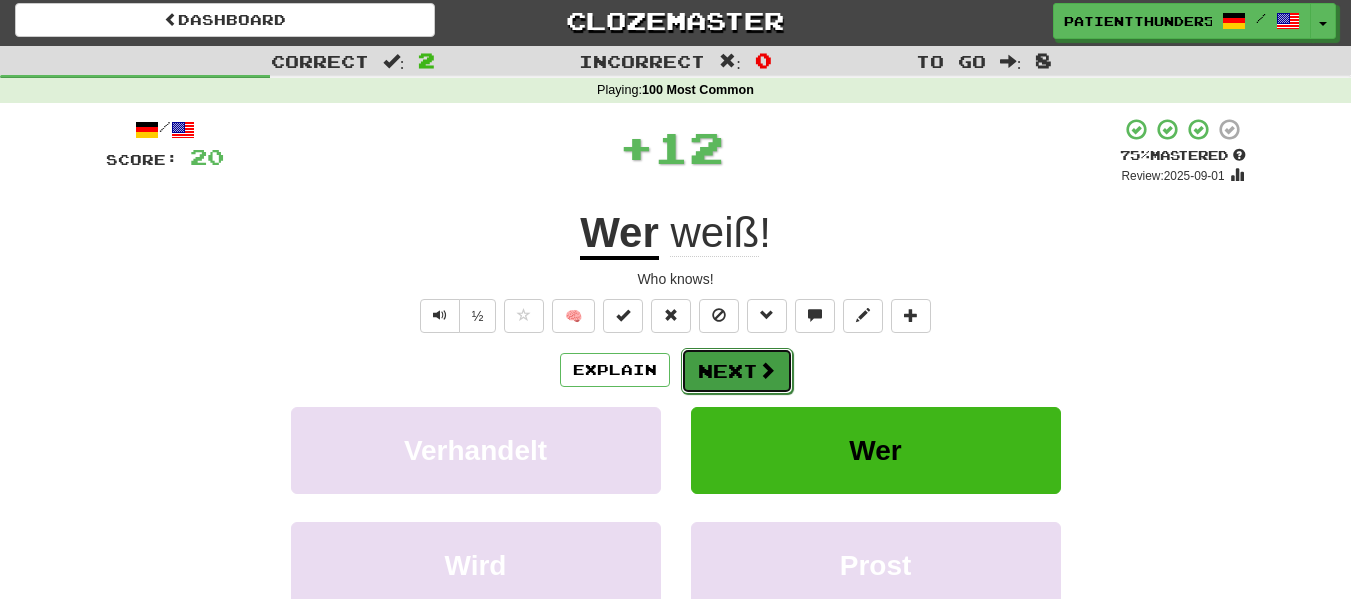 click at bounding box center [767, 370] 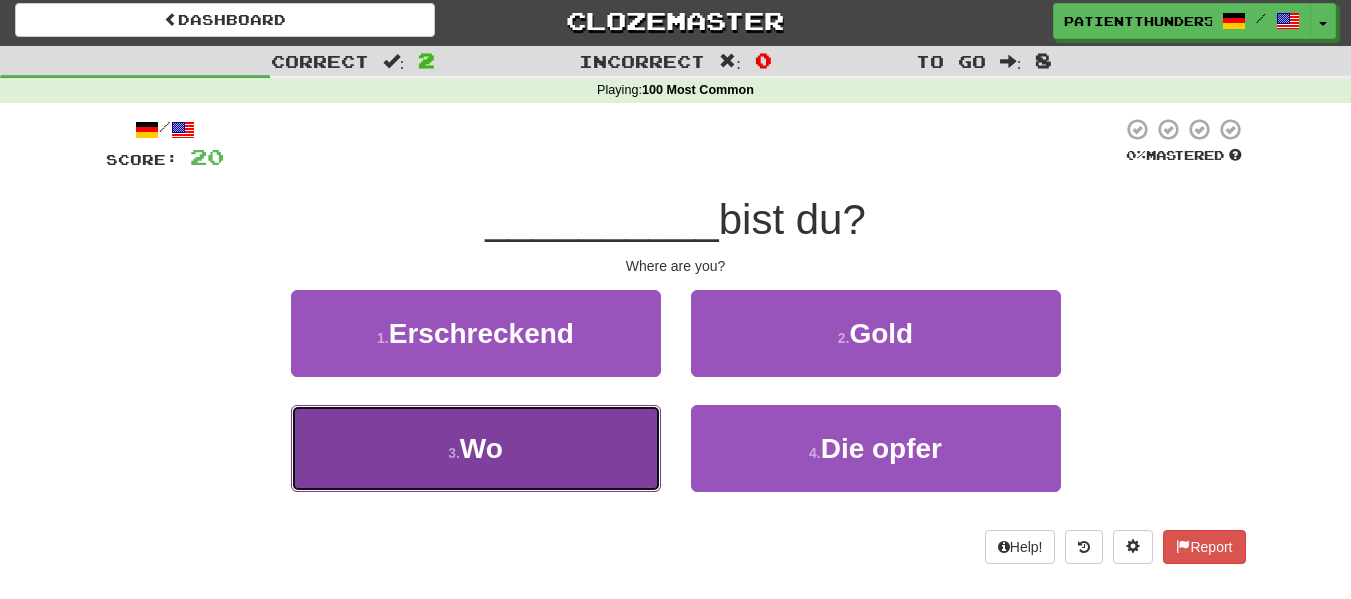 click on "3 .  Wo" at bounding box center (476, 448) 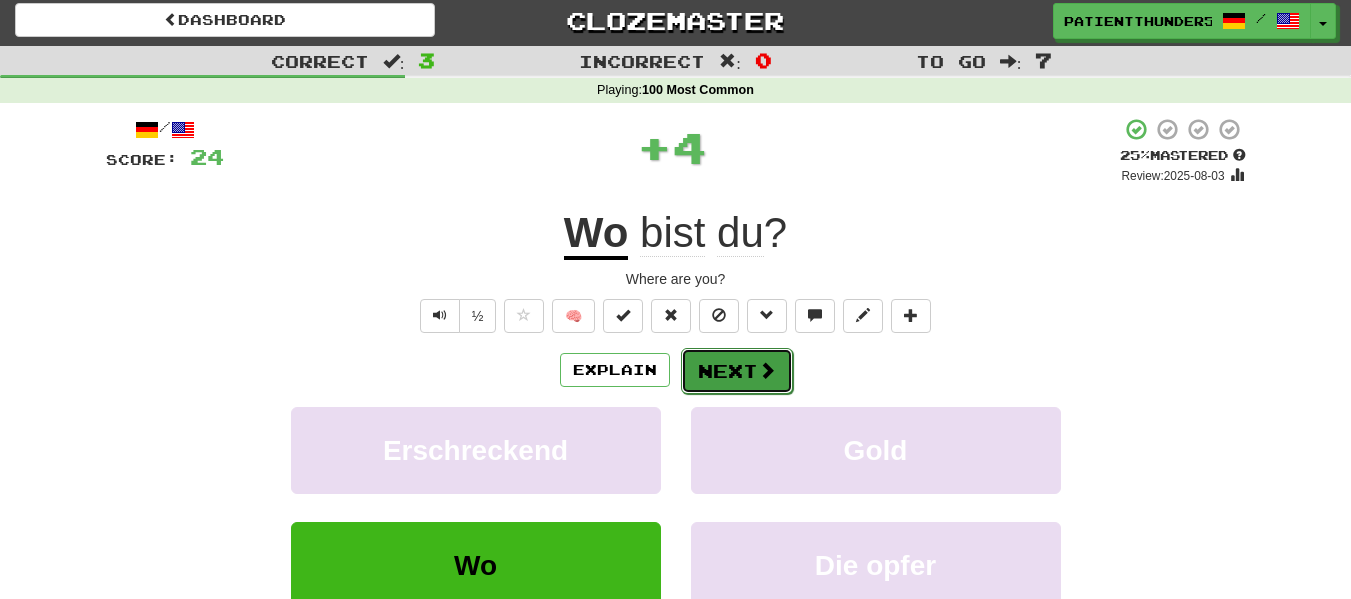 click on "Next" at bounding box center (737, 371) 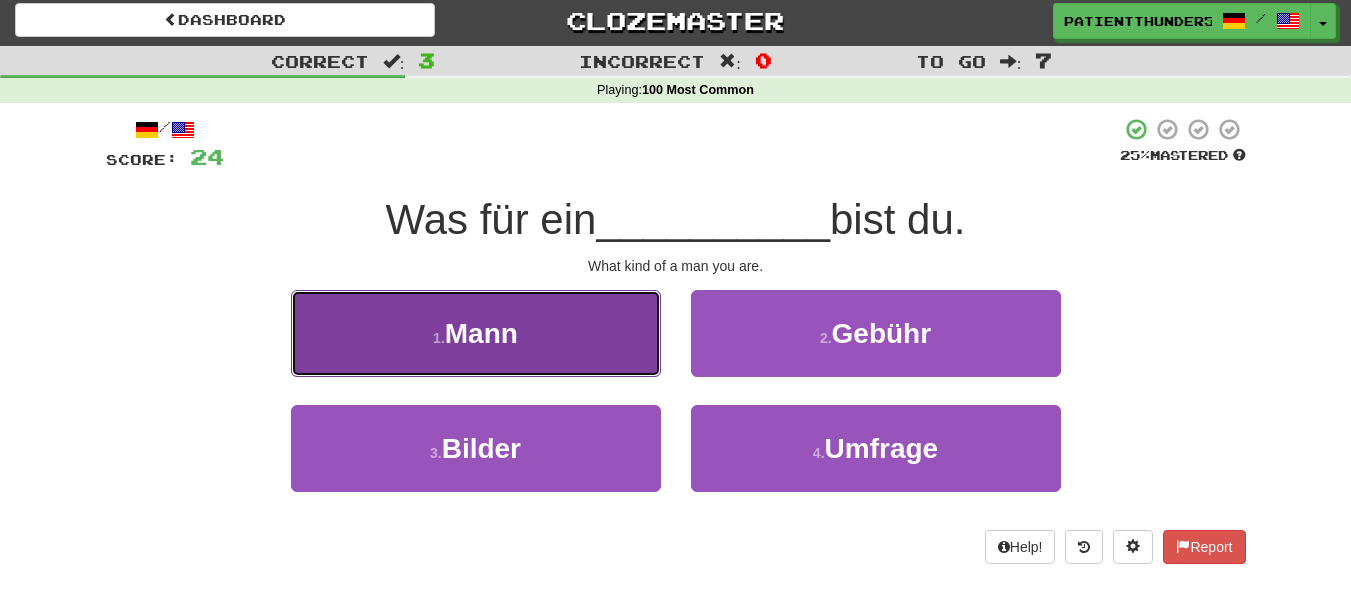 click on "1 .  Mann" at bounding box center [476, 333] 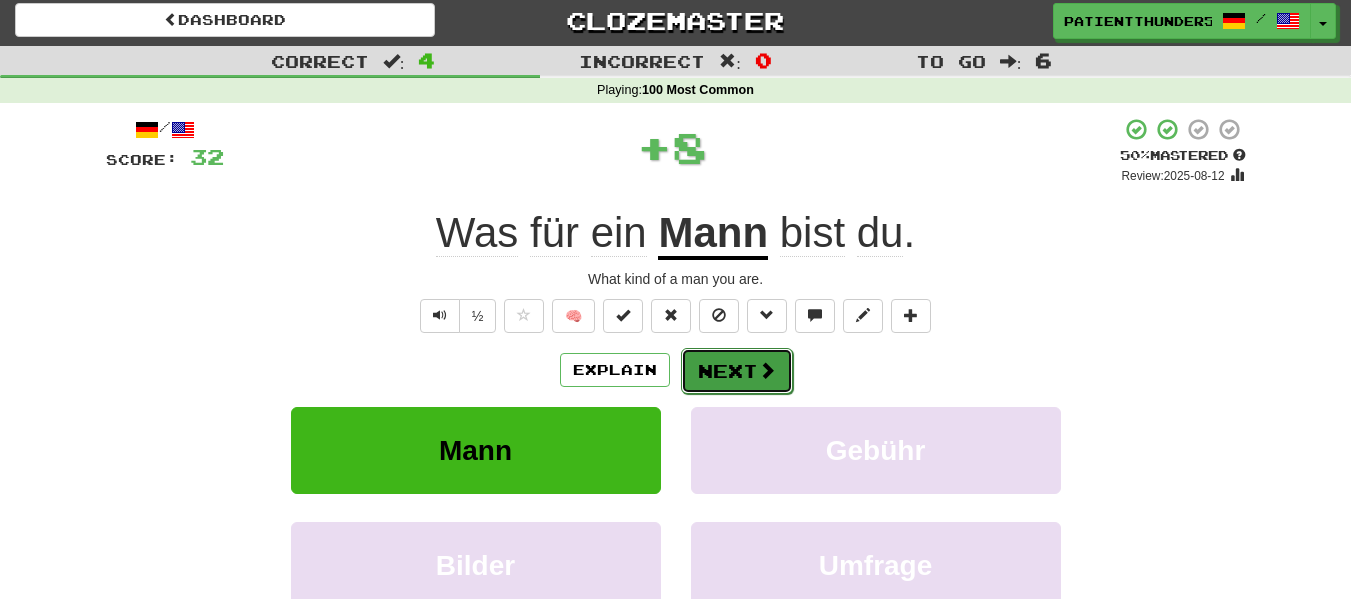 click on "Next" at bounding box center (737, 371) 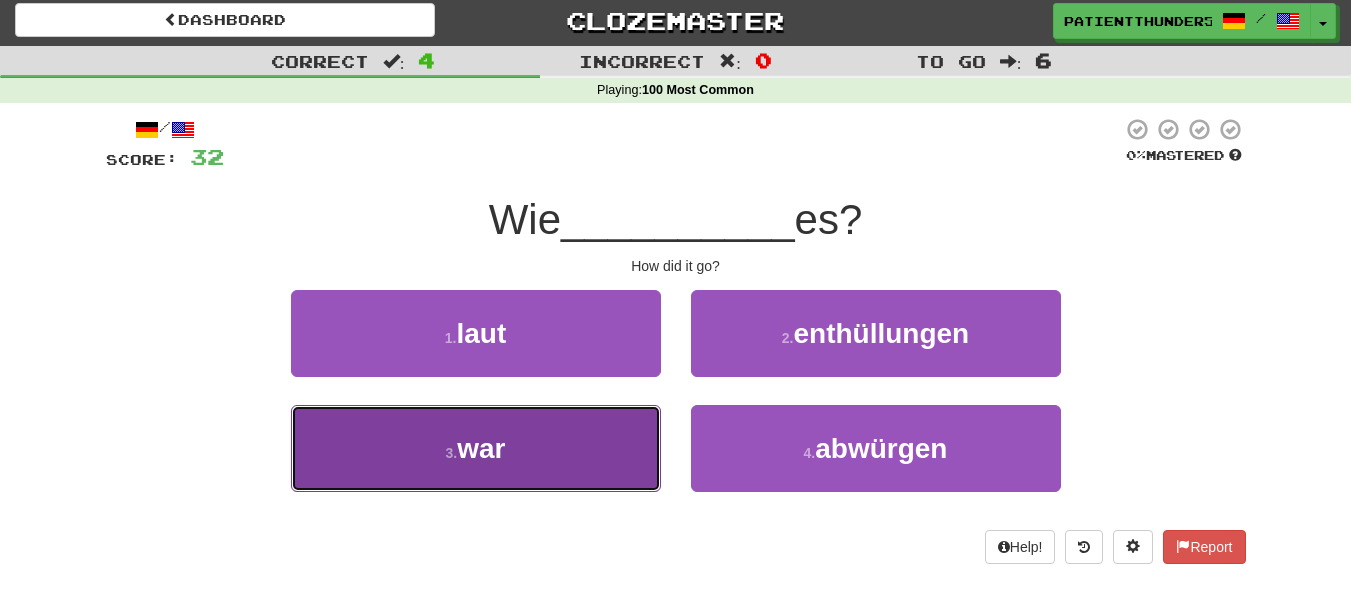 click on "3 .  war" at bounding box center [476, 448] 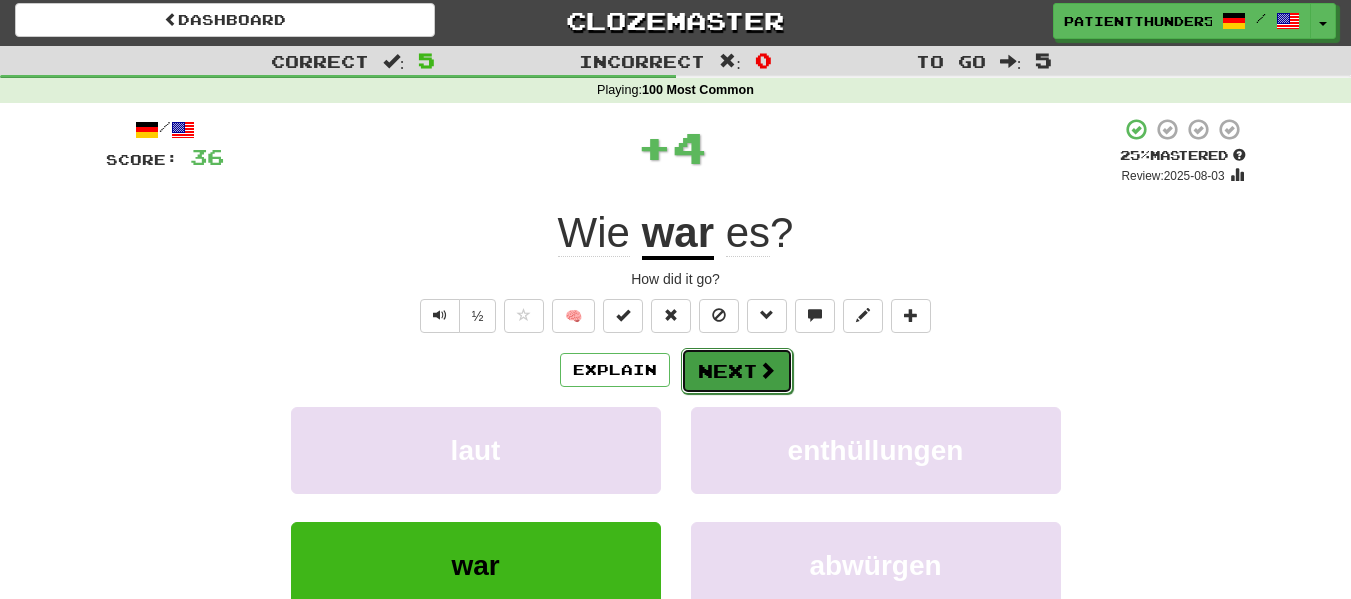 click on "Next" at bounding box center (737, 371) 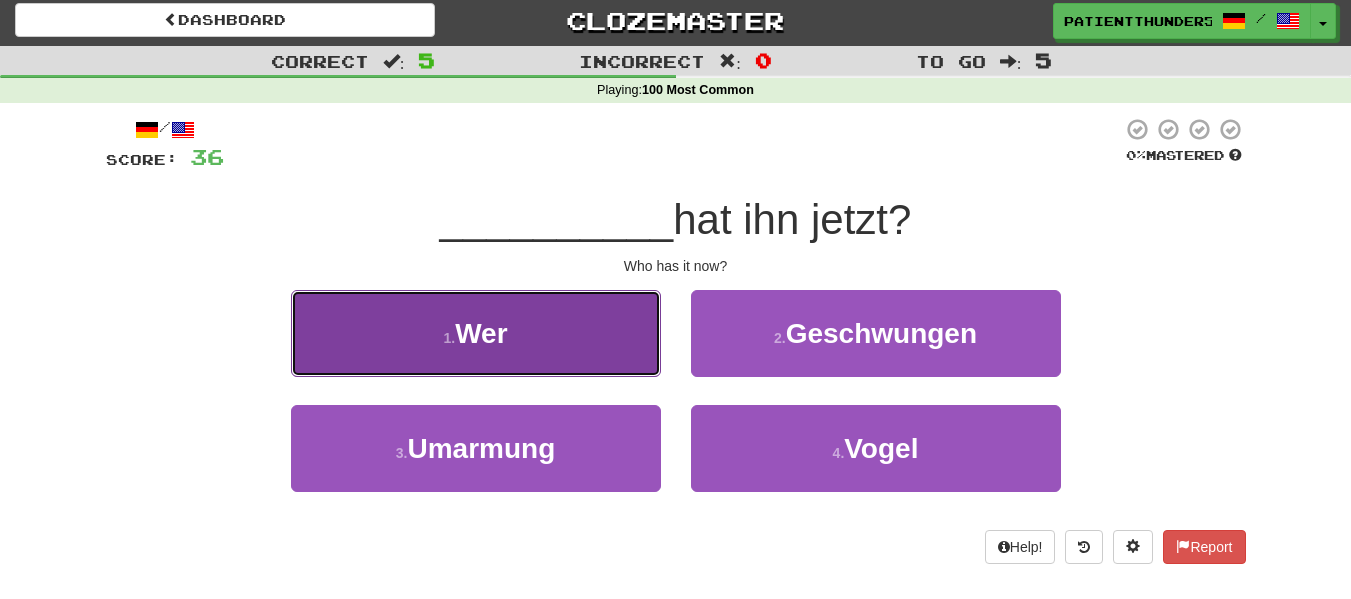 click on "1 .  Wer" at bounding box center (476, 333) 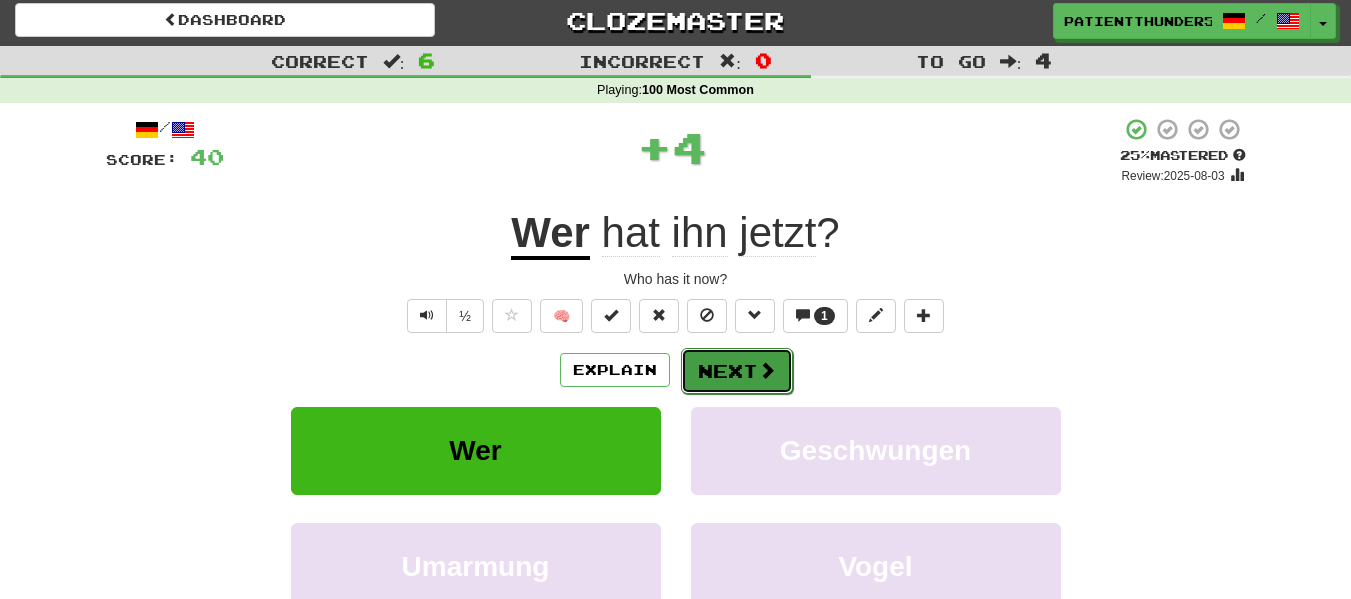 click on "Next" at bounding box center (737, 371) 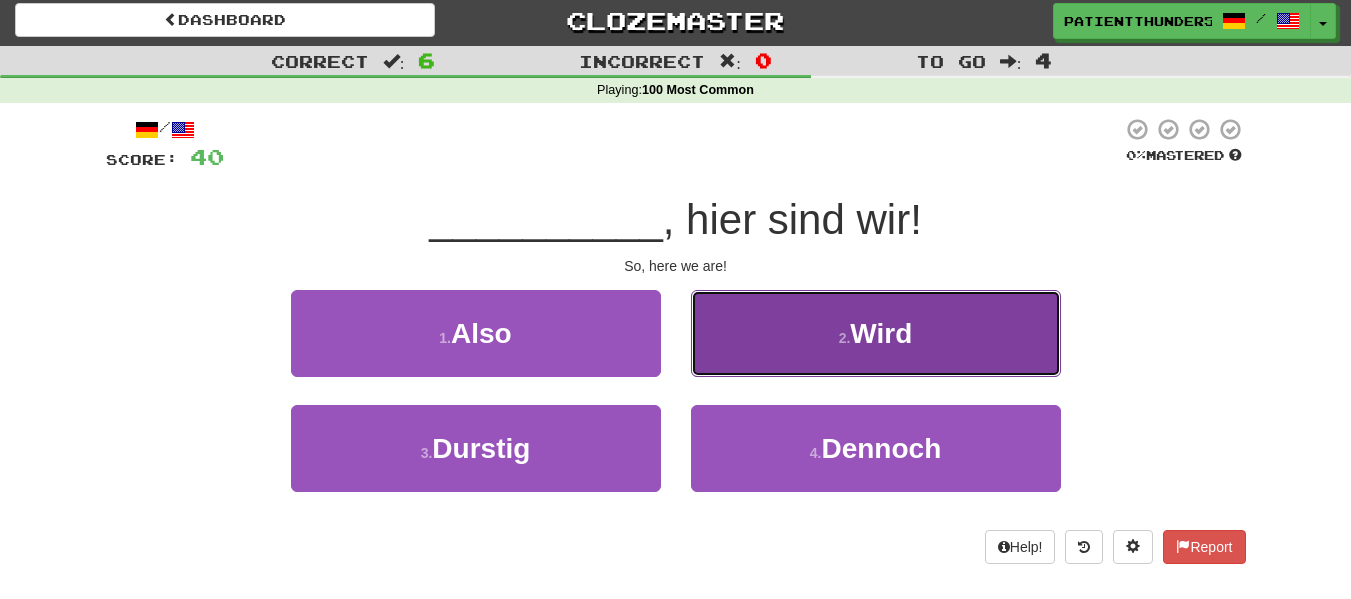 click on "2 .  Wird" at bounding box center [876, 333] 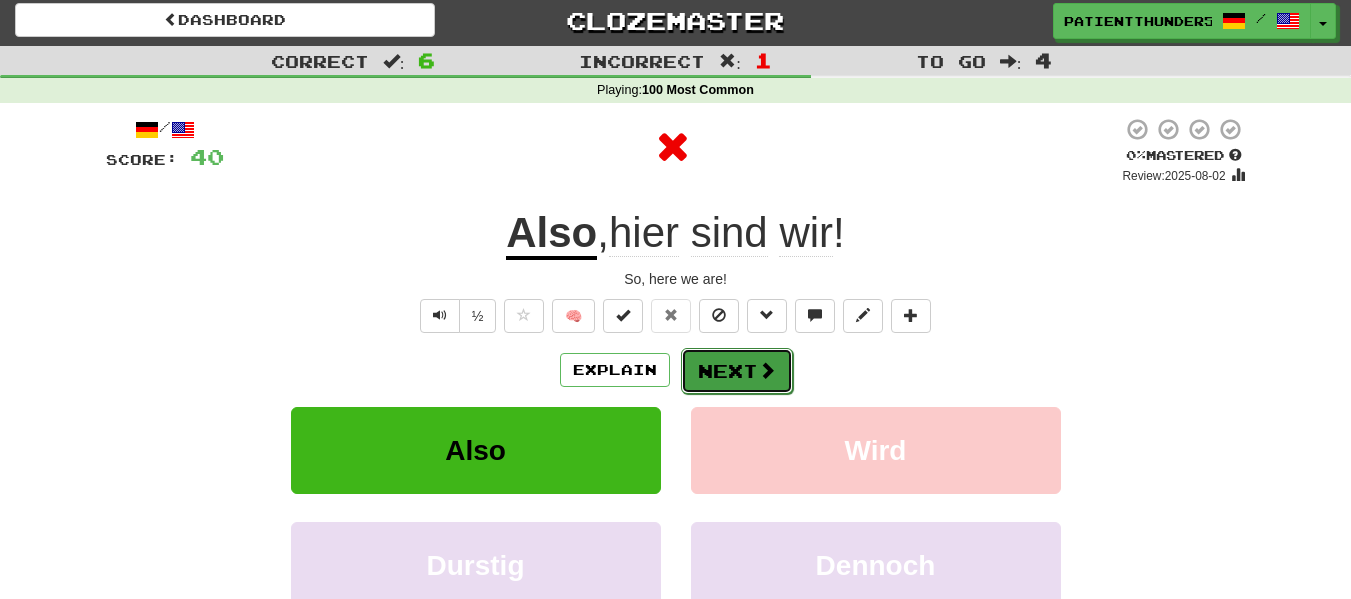 click at bounding box center [767, 370] 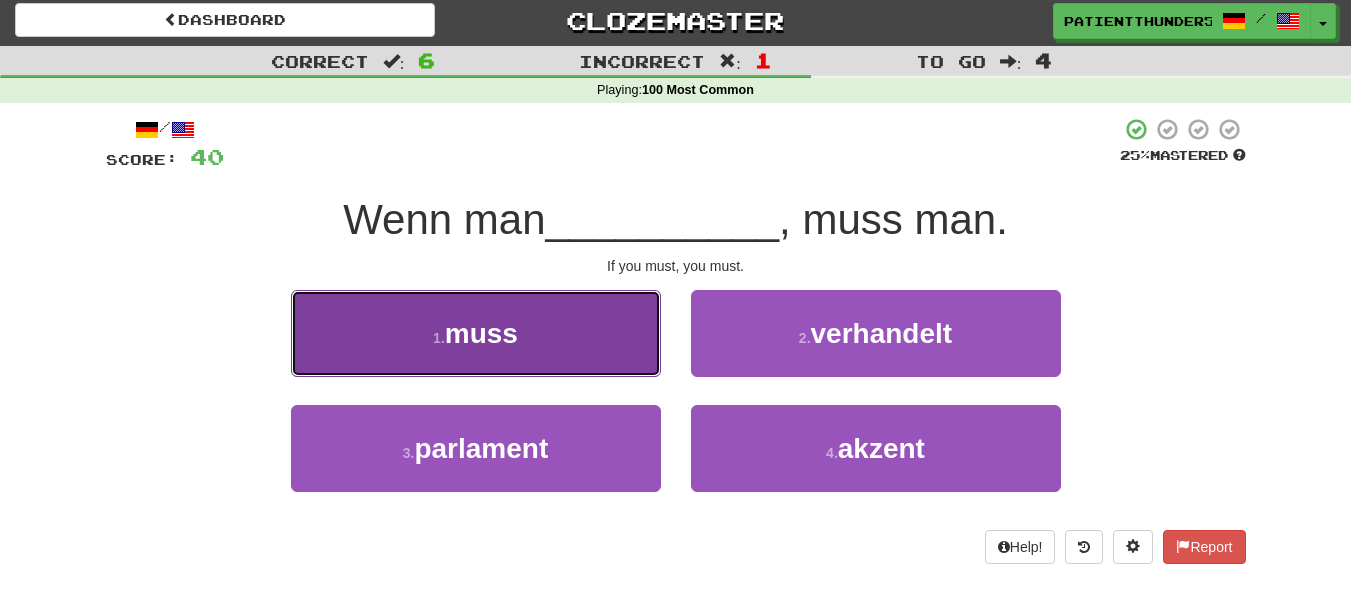 click on "1 .  muss" at bounding box center [476, 333] 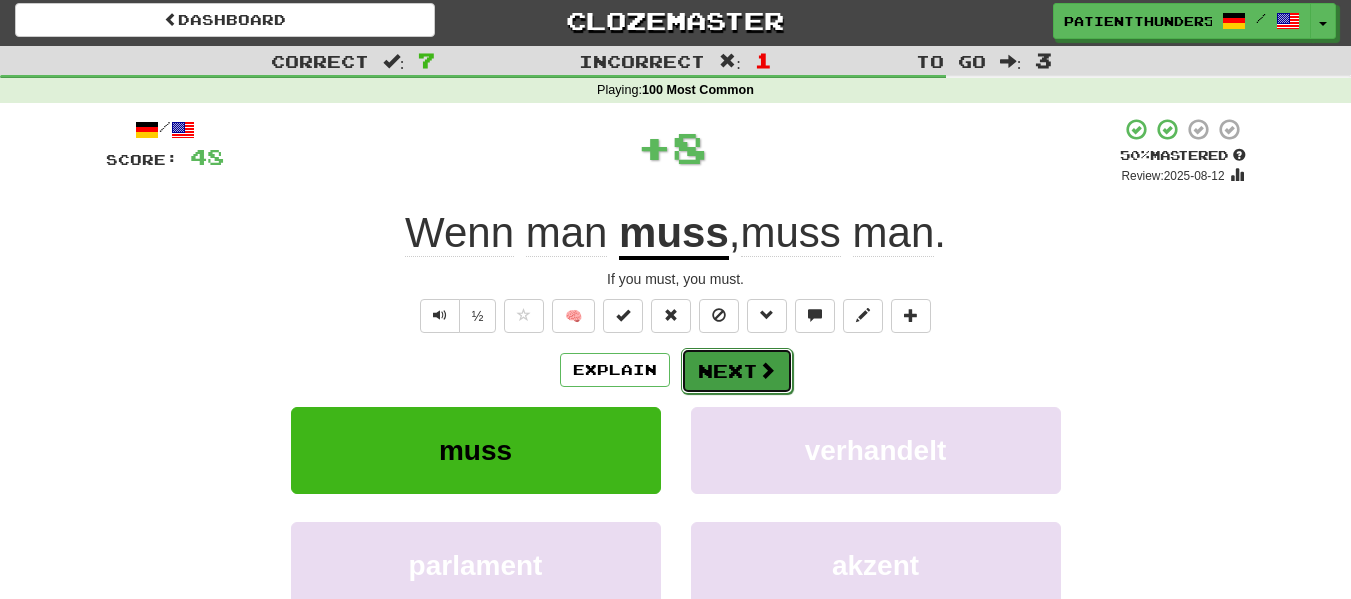 click on "Next" at bounding box center (737, 371) 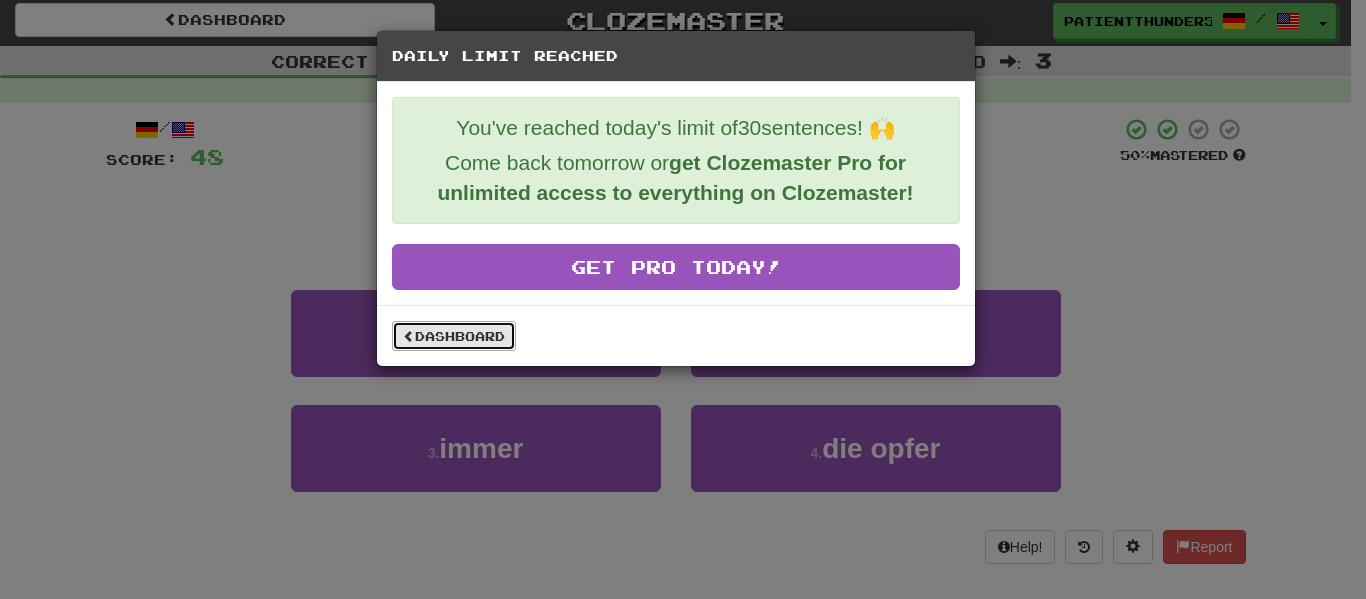click on "Dashboard" at bounding box center [454, 336] 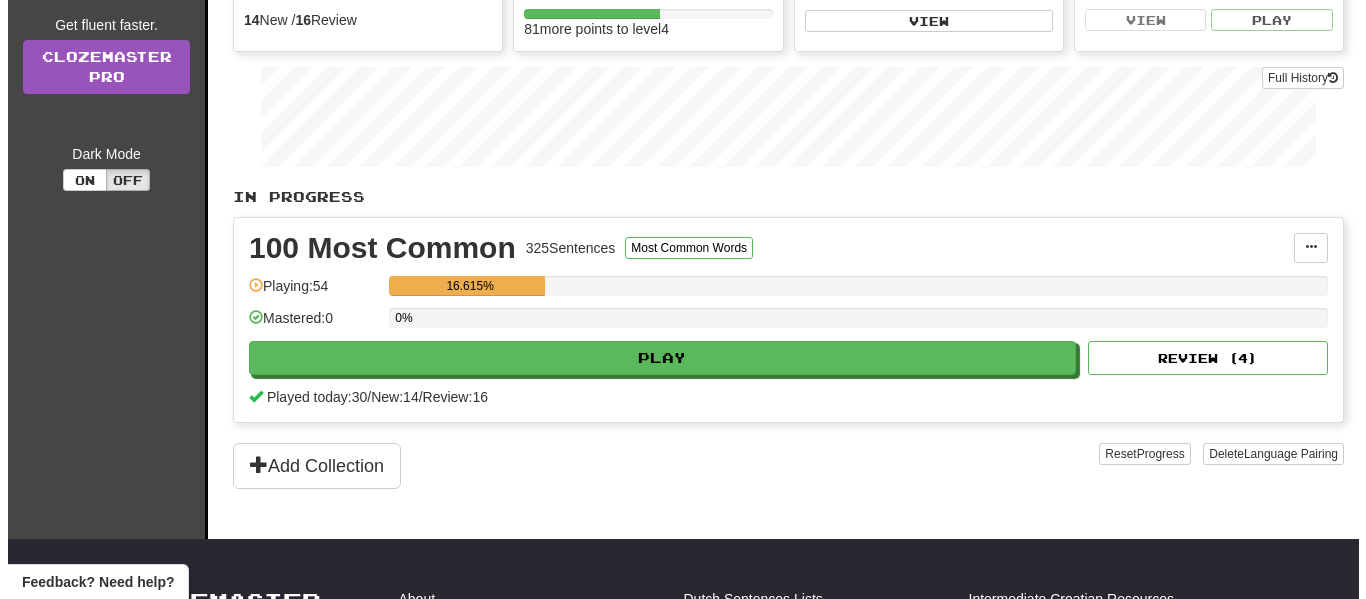 scroll, scrollTop: 246, scrollLeft: 0, axis: vertical 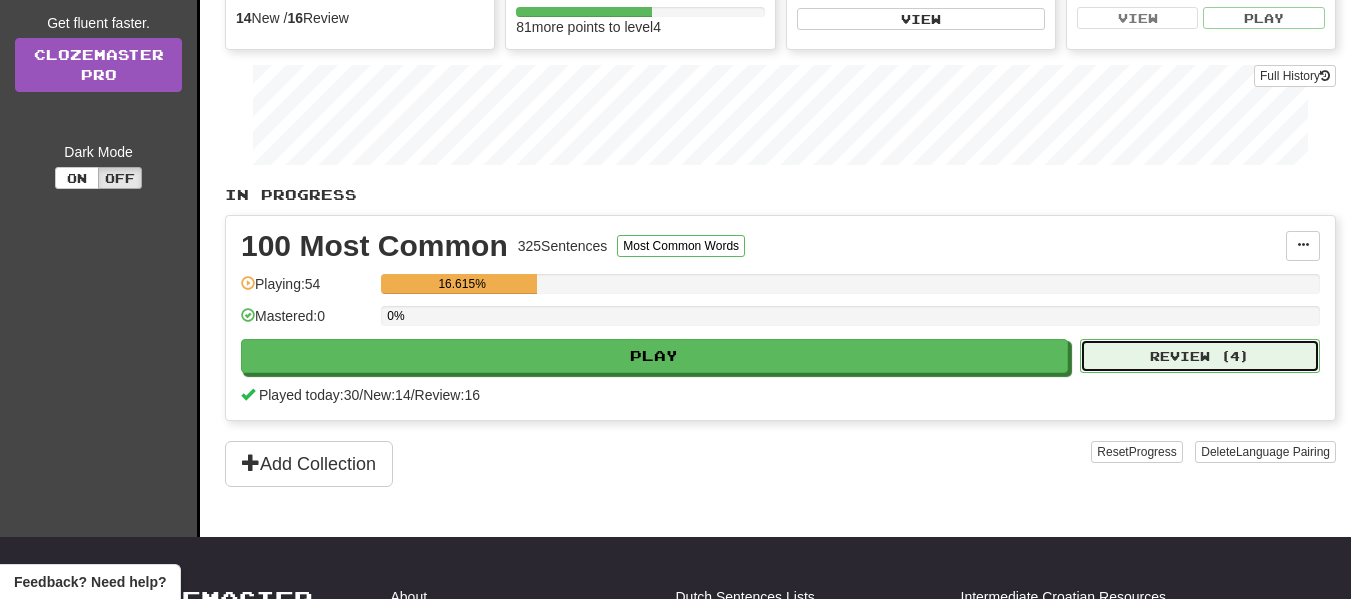 click on "Review ( 4 )" at bounding box center (1200, 356) 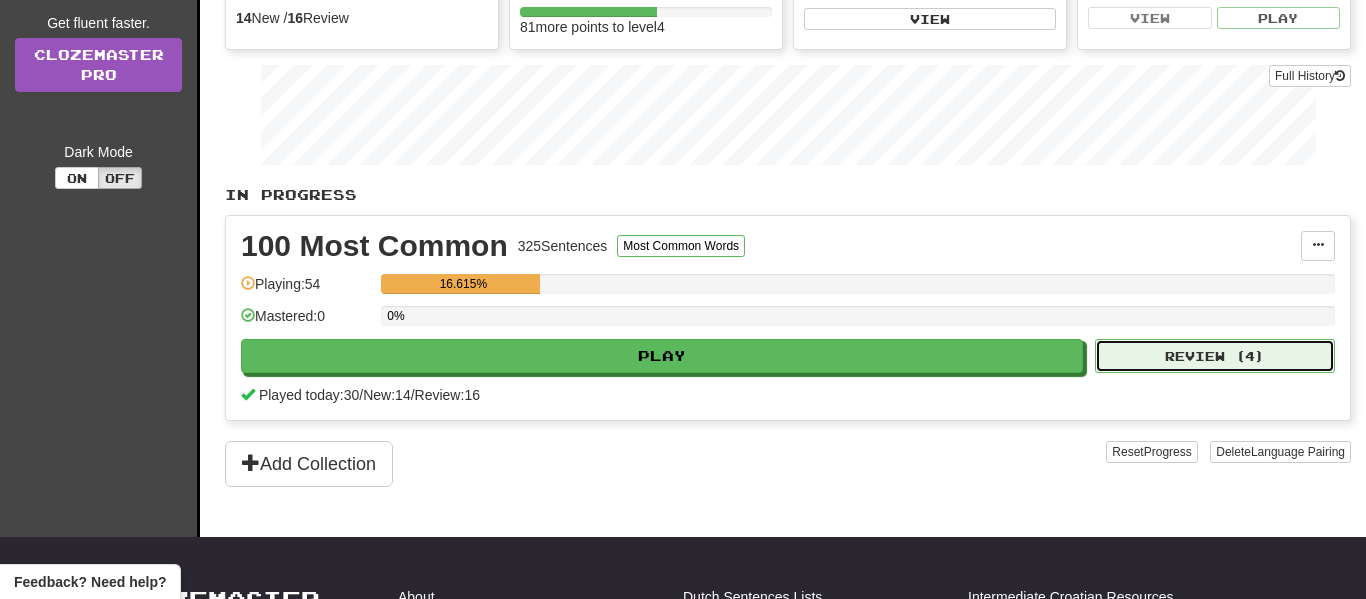 select on "**" 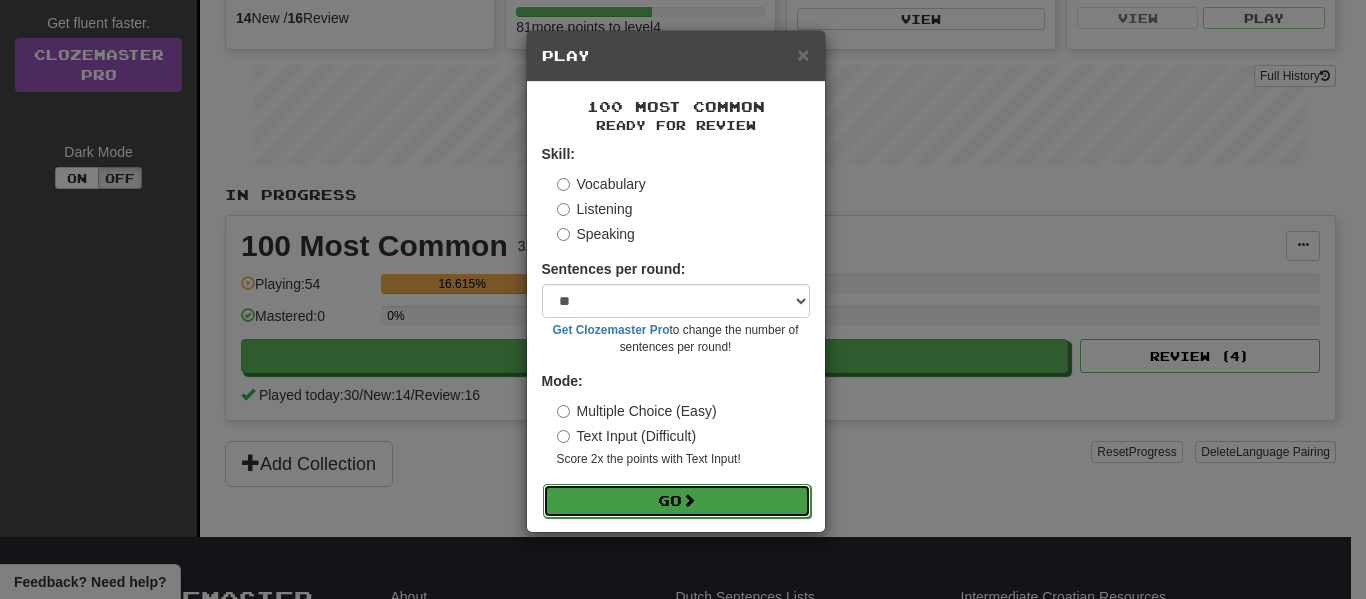 click on "Go" at bounding box center (677, 501) 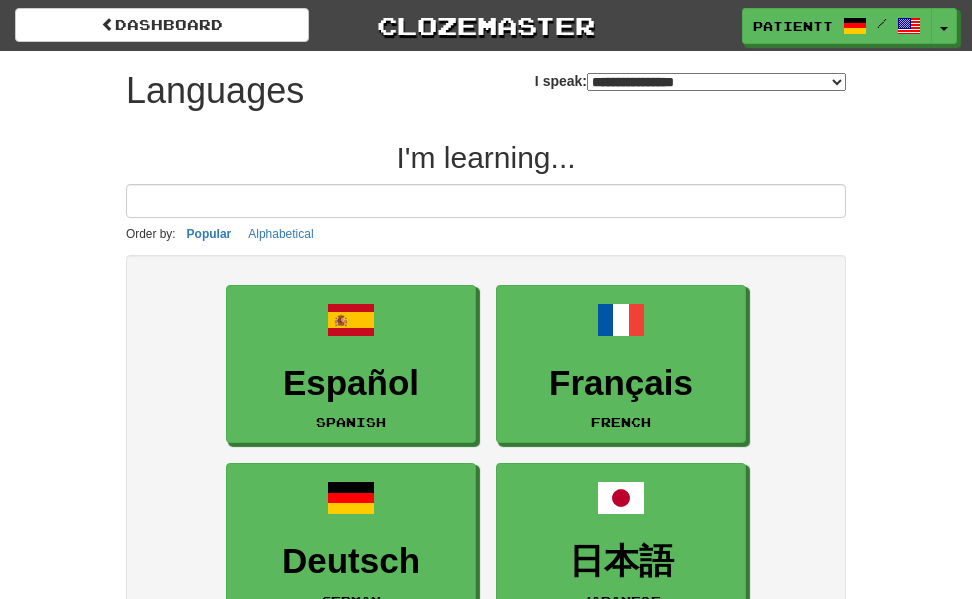 select on "*******" 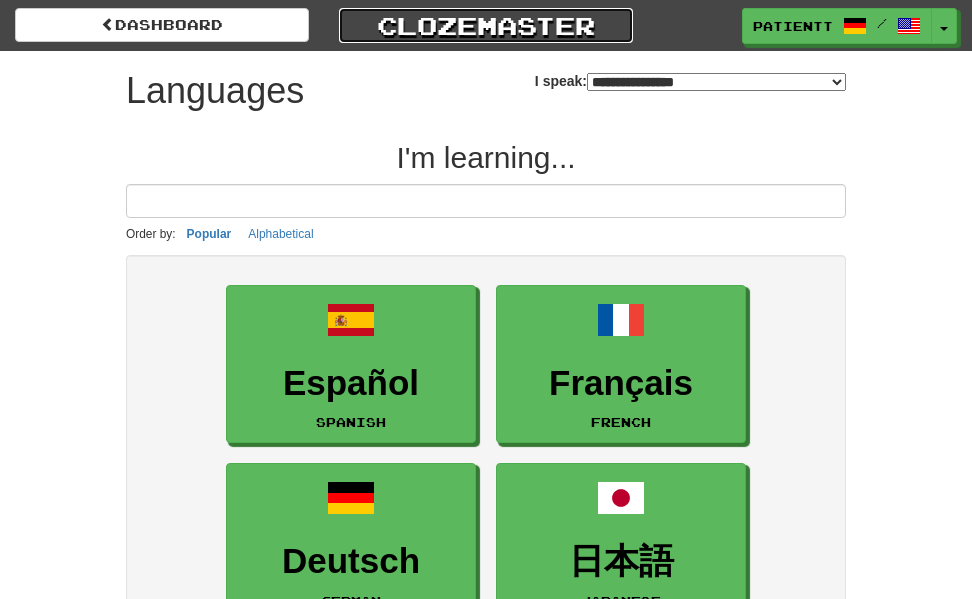 click on "Clozemaster" at bounding box center (486, 25) 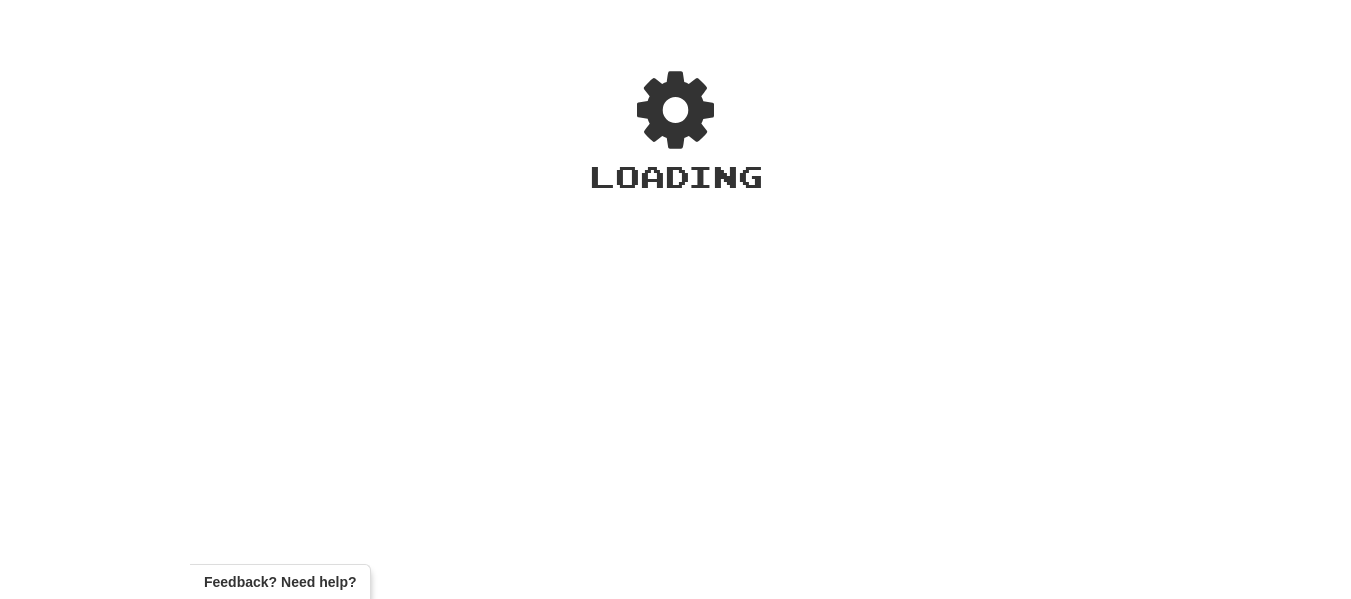 scroll, scrollTop: 0, scrollLeft: 0, axis: both 